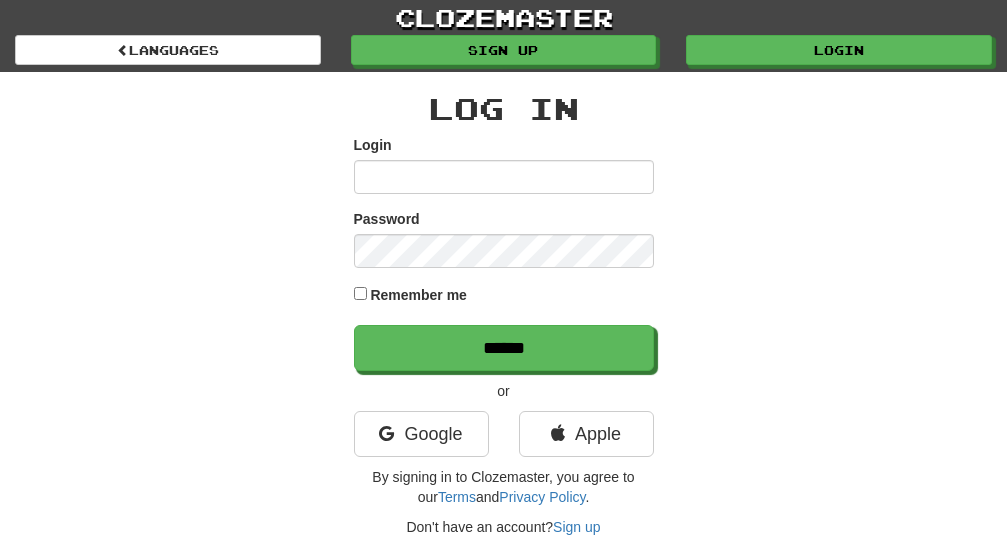 scroll, scrollTop: 0, scrollLeft: 0, axis: both 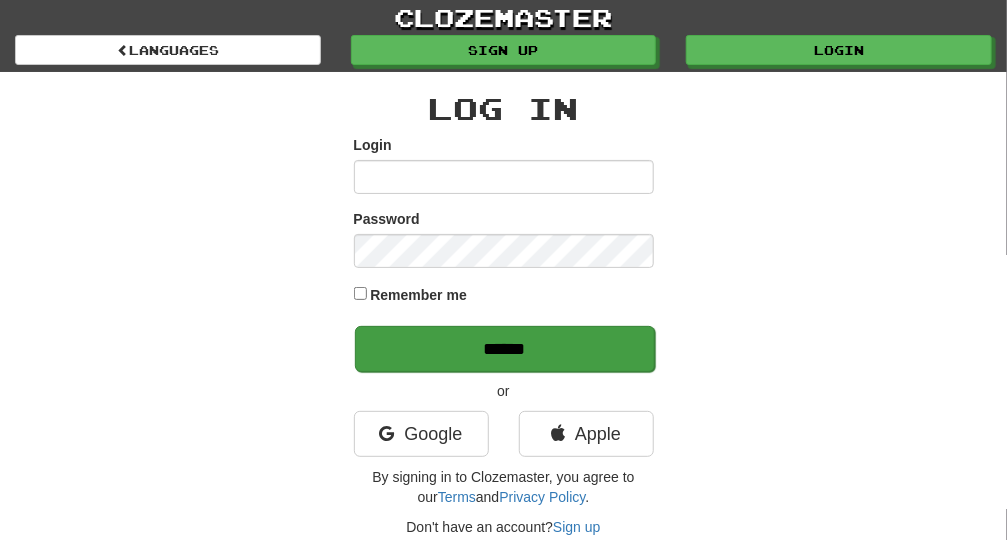 type on "**********" 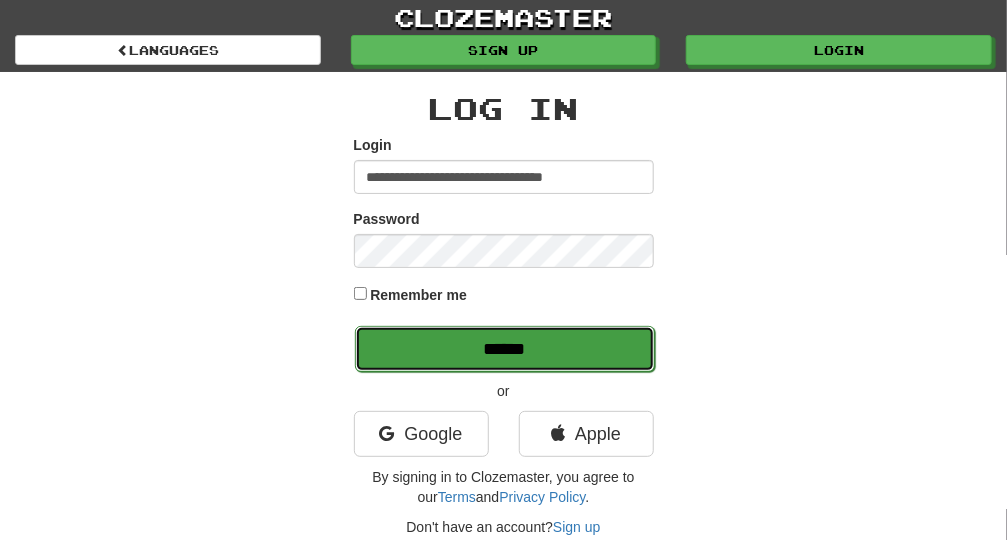 click on "******" at bounding box center [505, 349] 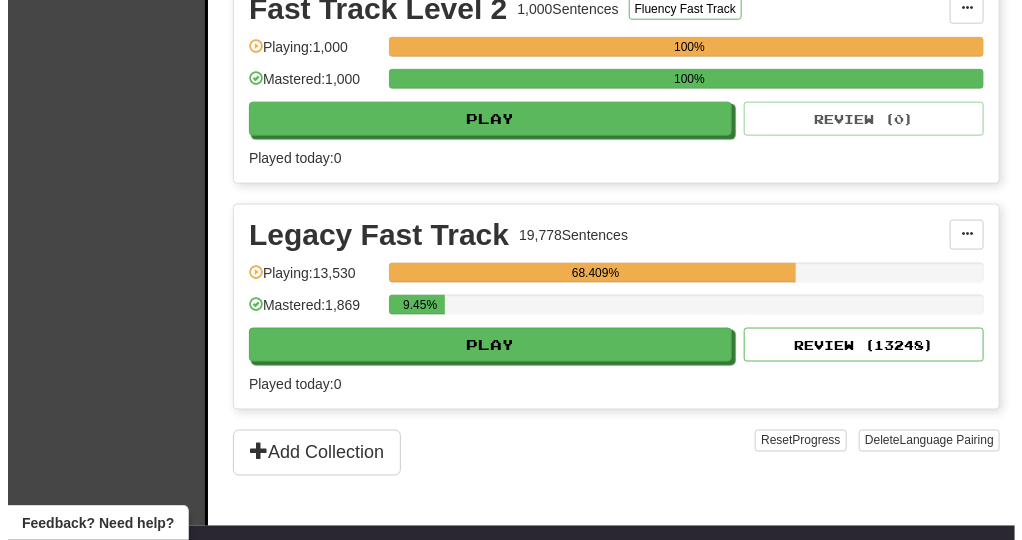 scroll, scrollTop: 744, scrollLeft: 0, axis: vertical 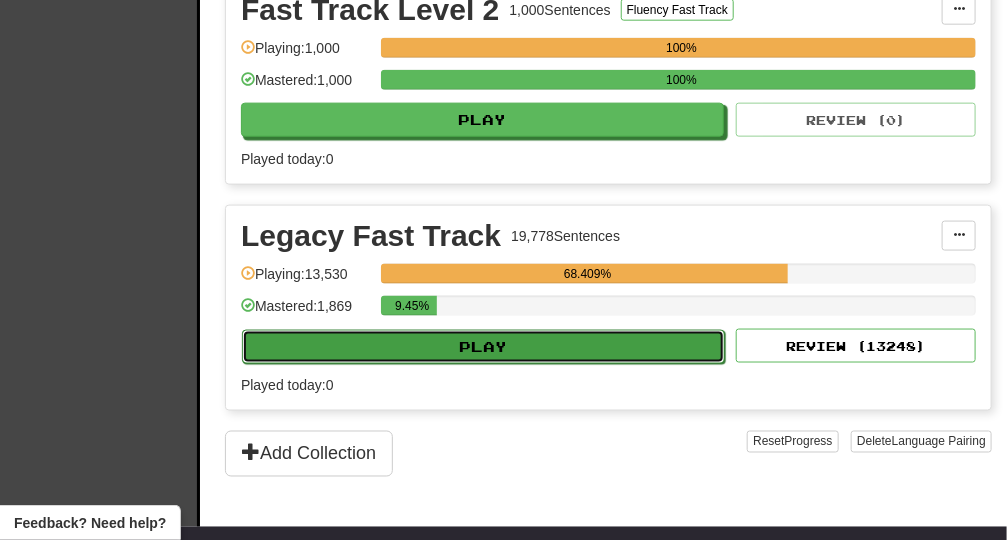 click on "Play" at bounding box center [483, 347] 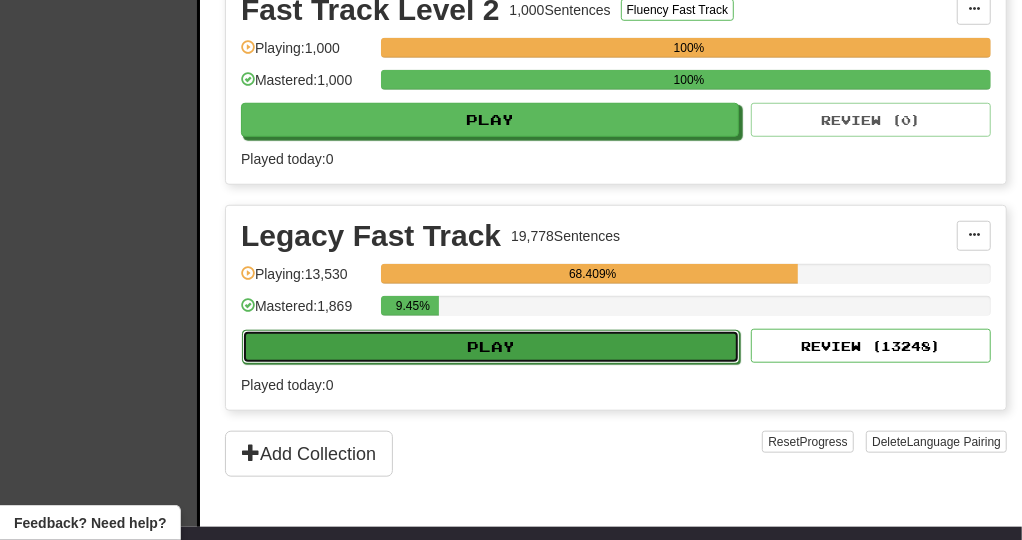 select on "**" 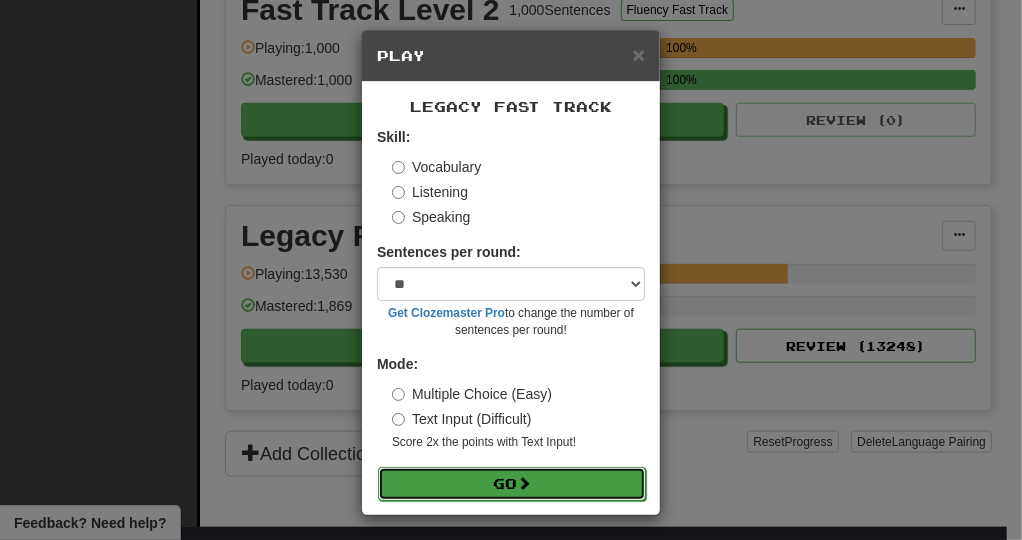 click on "Go" at bounding box center [512, 484] 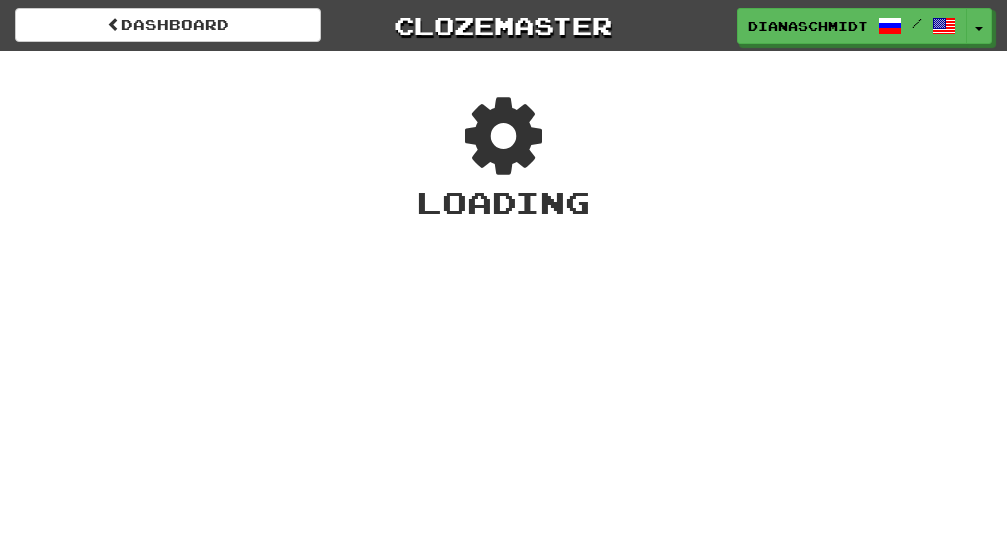 scroll, scrollTop: 0, scrollLeft: 0, axis: both 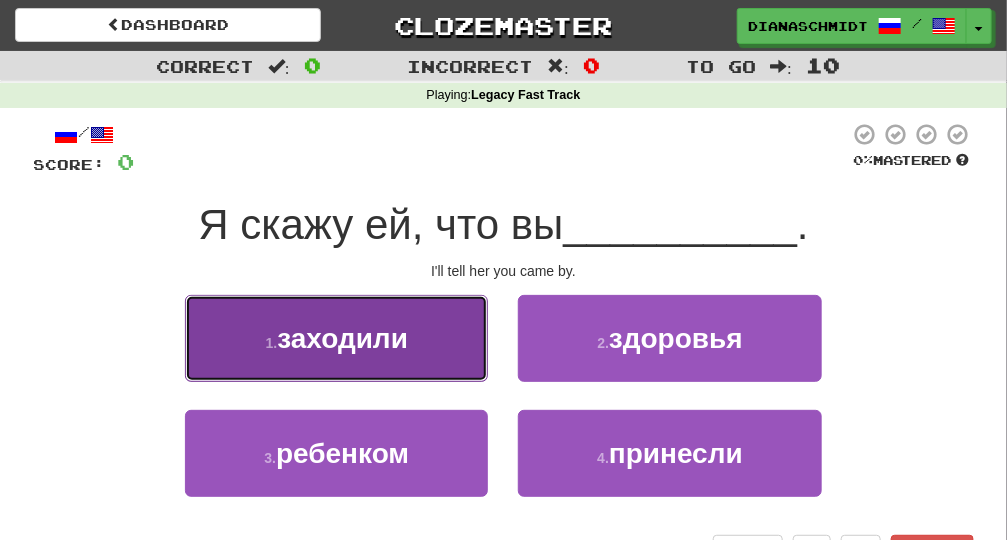 click on "1 .  заходили" at bounding box center [336, 338] 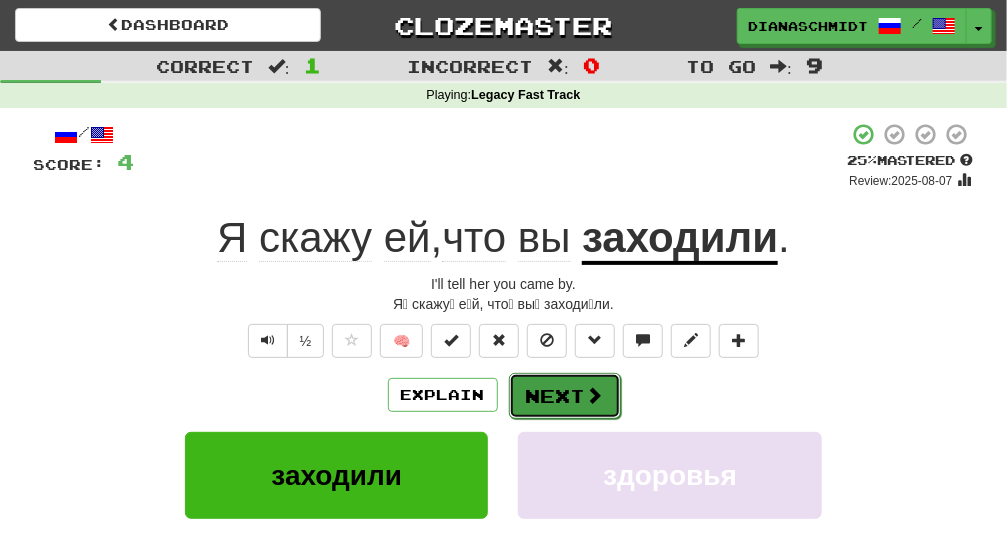 click at bounding box center [595, 395] 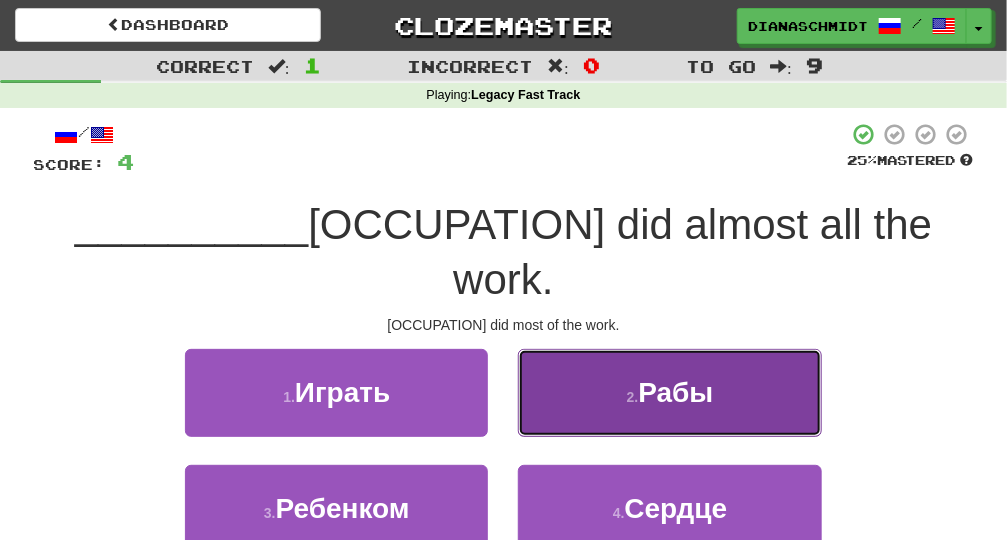 click on "2 .  Рабы" at bounding box center (669, 392) 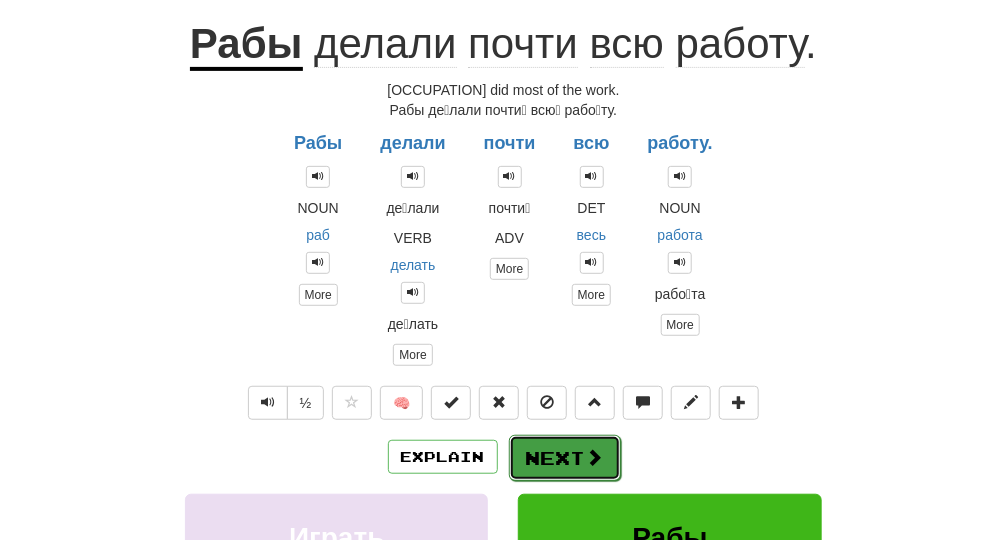 click at bounding box center [595, 457] 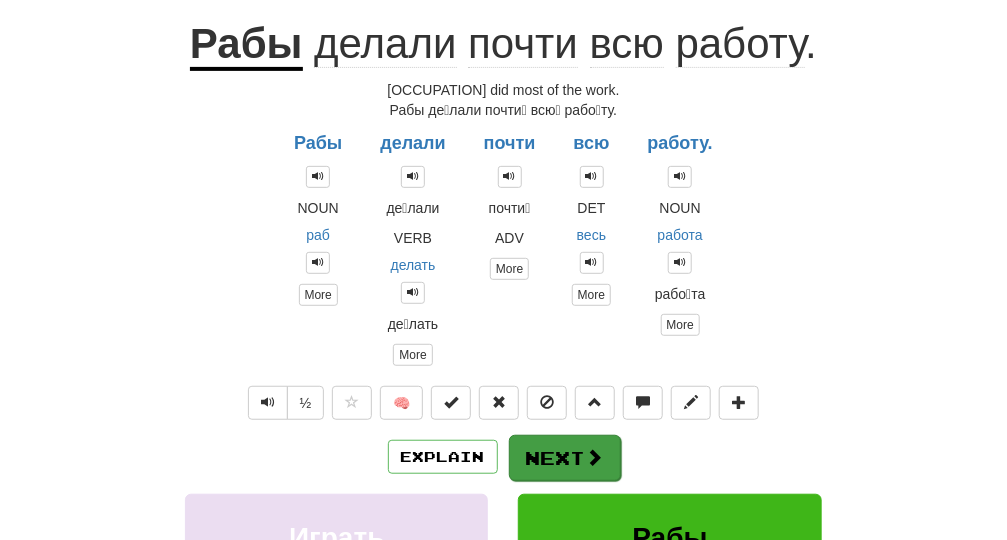 scroll, scrollTop: 181, scrollLeft: 0, axis: vertical 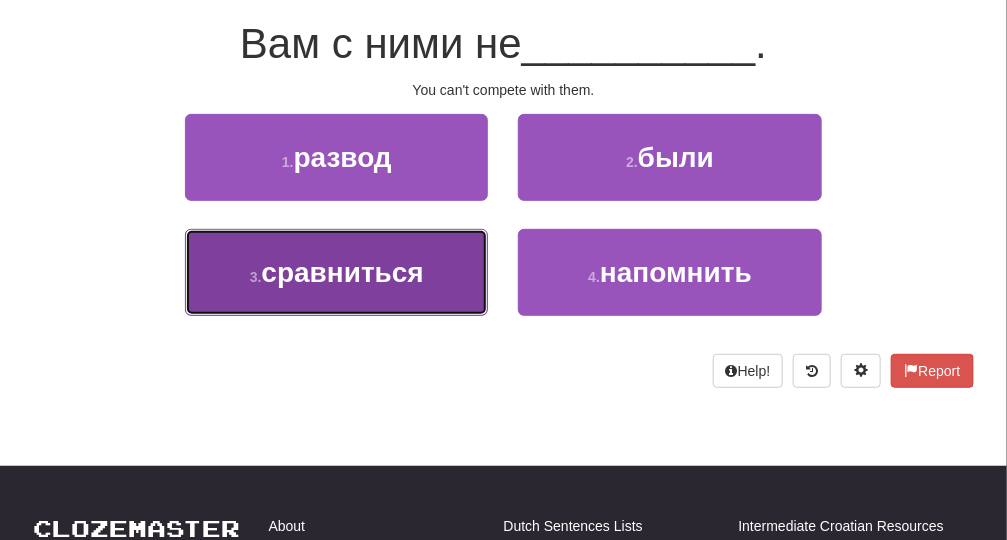 click on "3 .  сравниться" at bounding box center (336, 272) 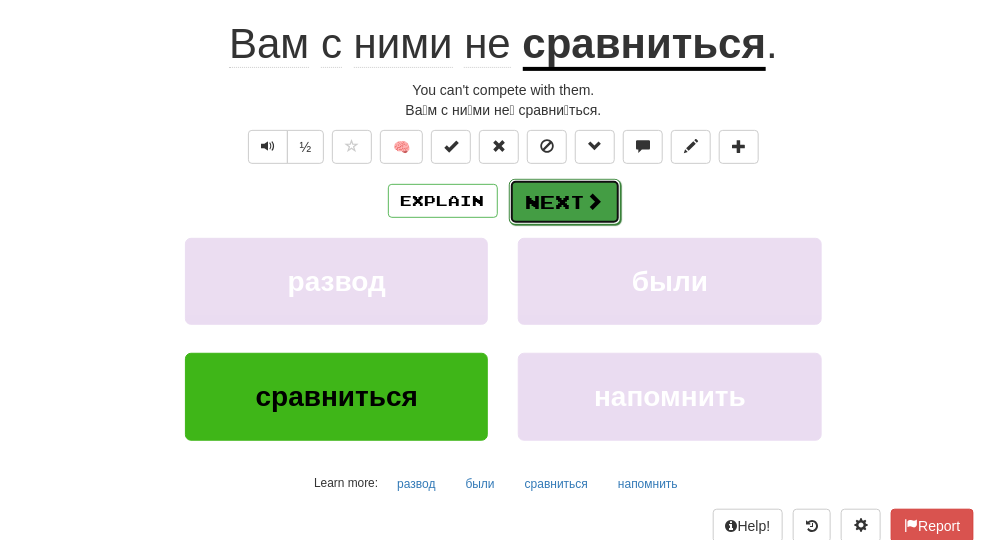 click on "Next" at bounding box center [565, 202] 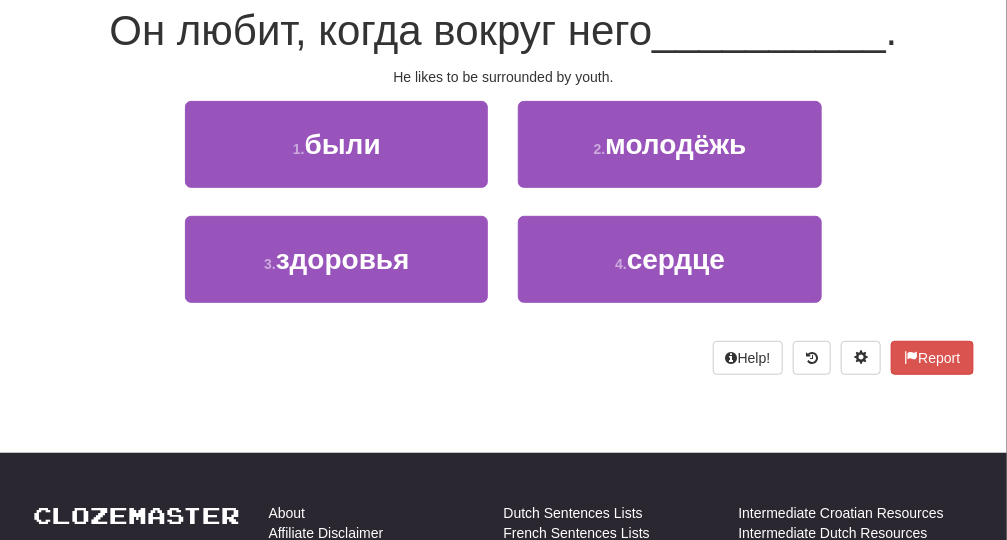 scroll, scrollTop: 181, scrollLeft: 0, axis: vertical 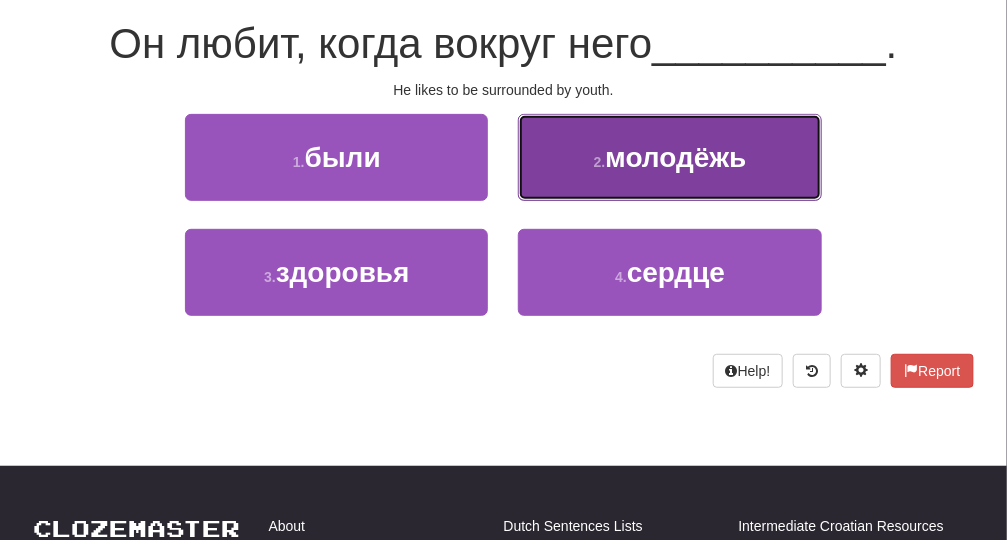 click on "2 .  молодёжь" at bounding box center (669, 157) 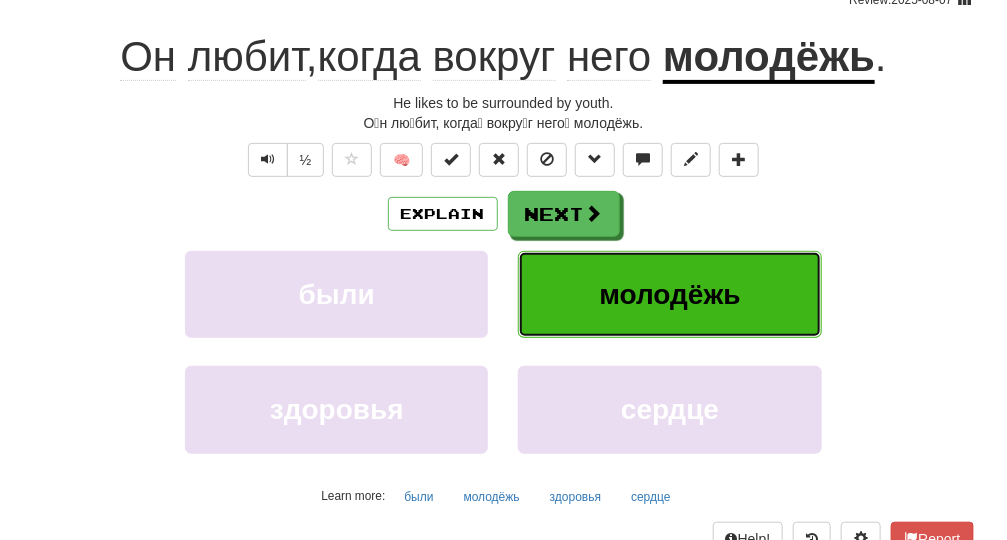 scroll, scrollTop: 194, scrollLeft: 0, axis: vertical 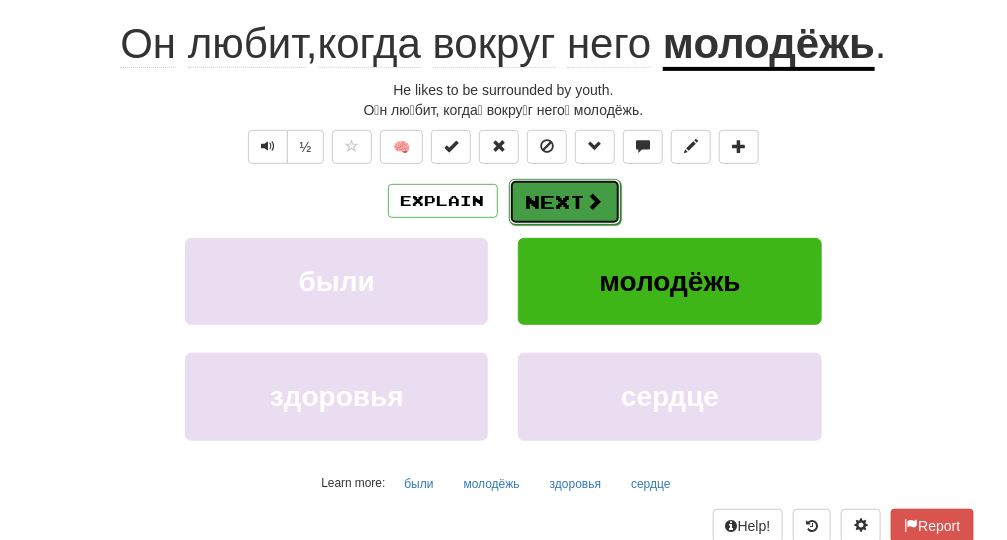 click at bounding box center [595, 201] 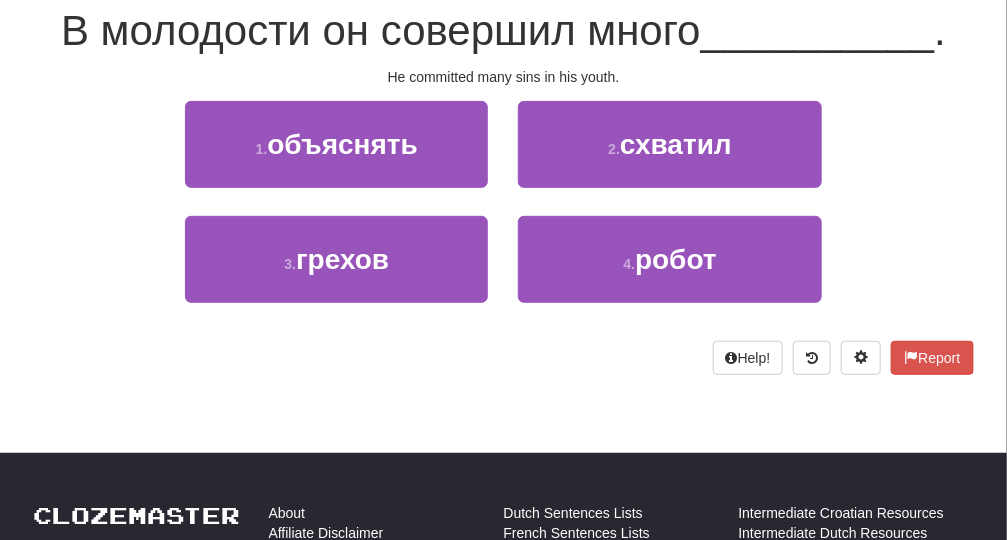 scroll, scrollTop: 181, scrollLeft: 0, axis: vertical 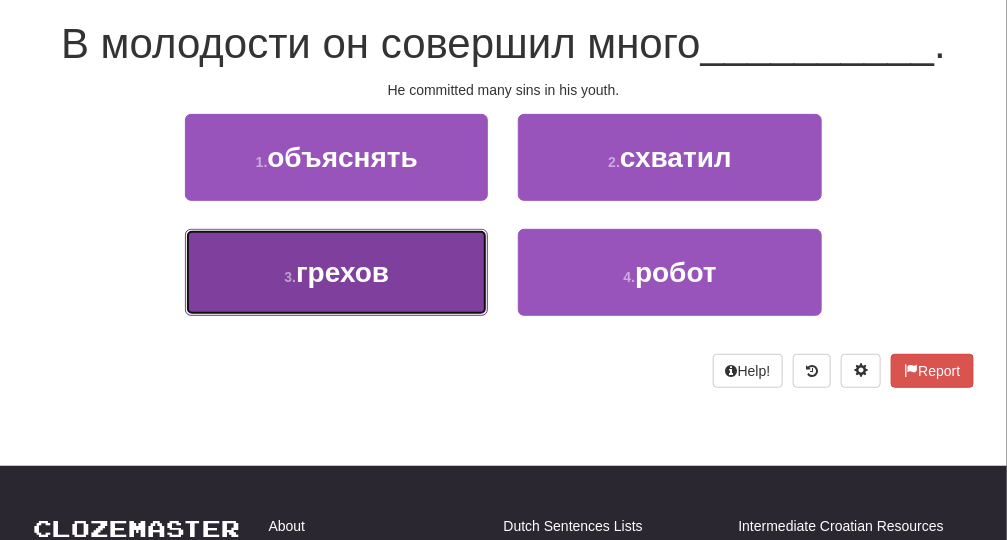 click on "3 .  грехов" at bounding box center [336, 272] 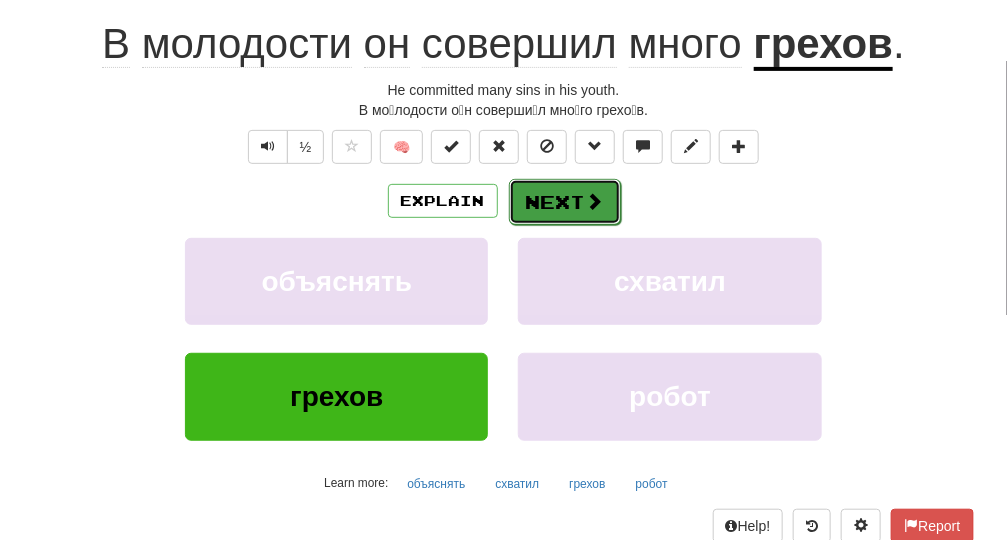 click on "Next" at bounding box center [565, 202] 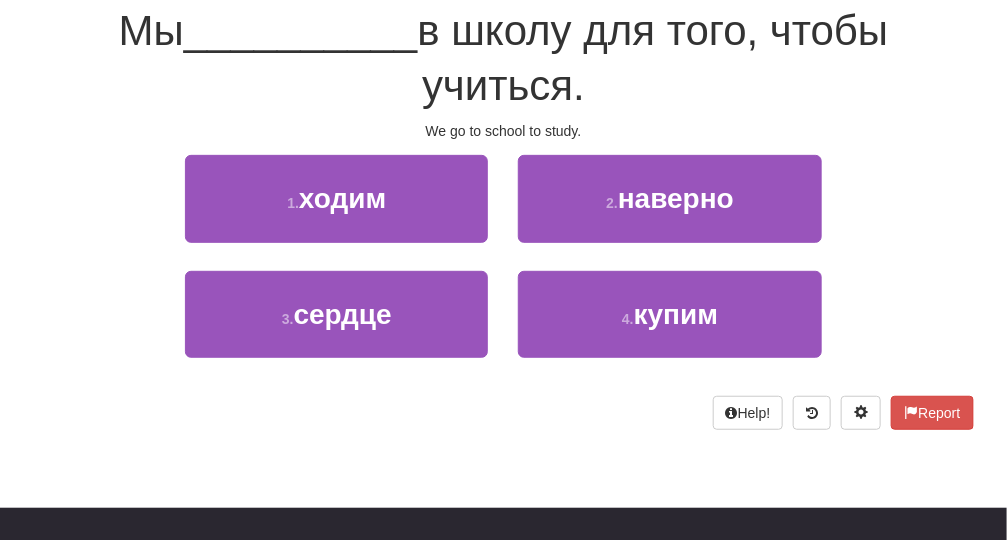 scroll, scrollTop: 181, scrollLeft: 0, axis: vertical 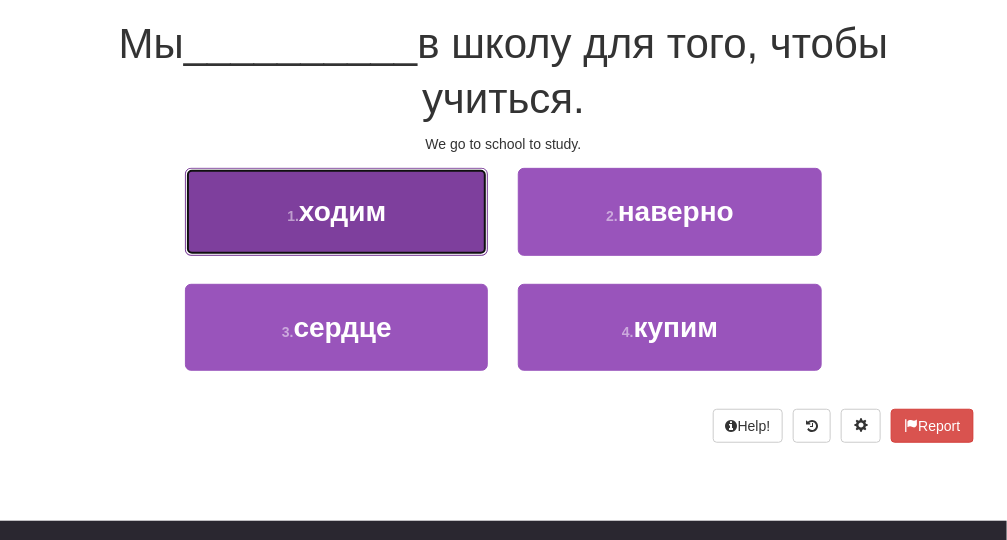 click on "1 .  ходим" at bounding box center [336, 211] 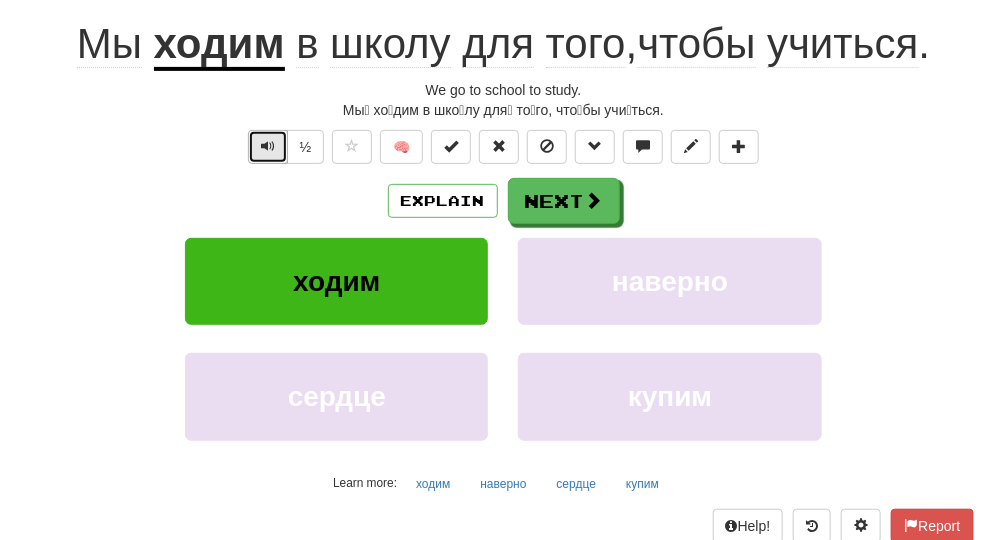 click at bounding box center [268, 147] 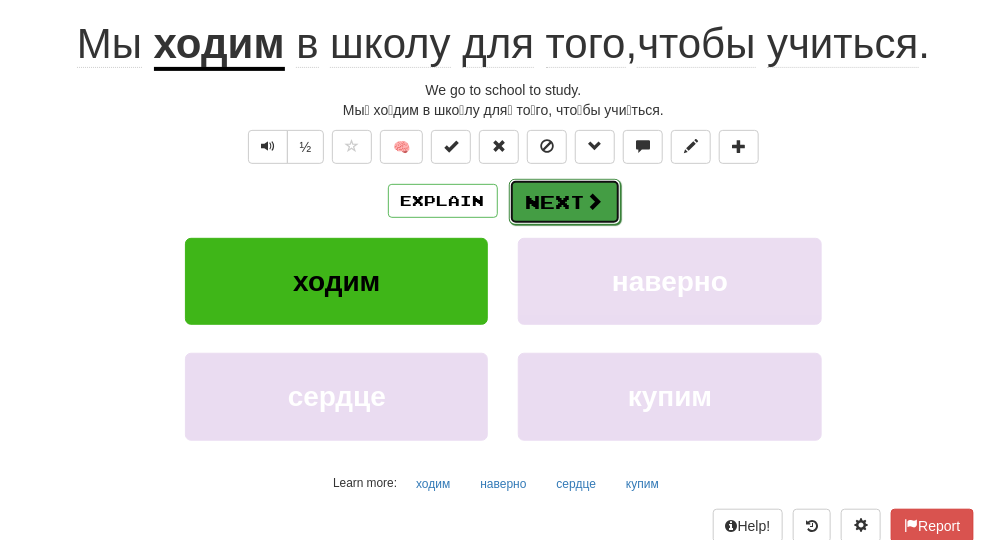 click at bounding box center (595, 201) 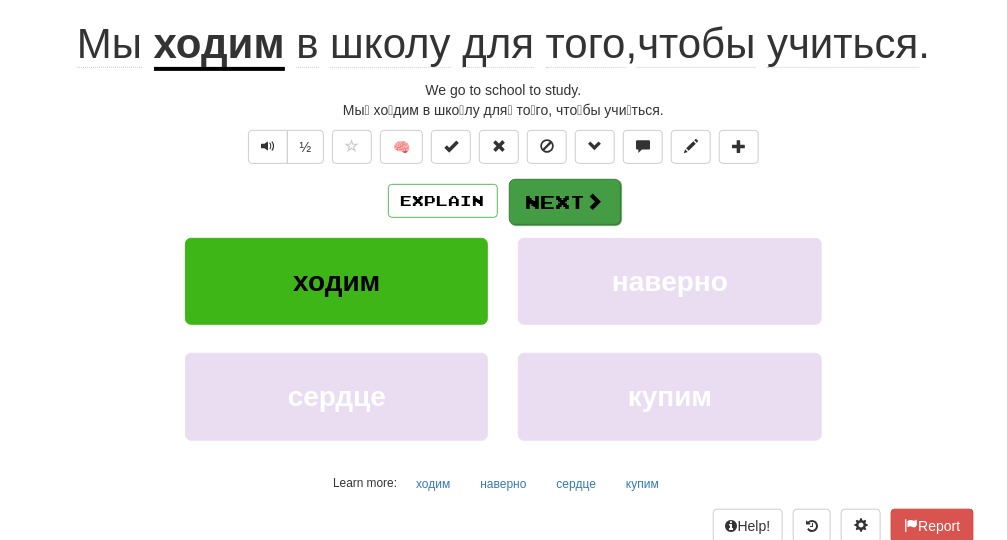 scroll, scrollTop: 181, scrollLeft: 0, axis: vertical 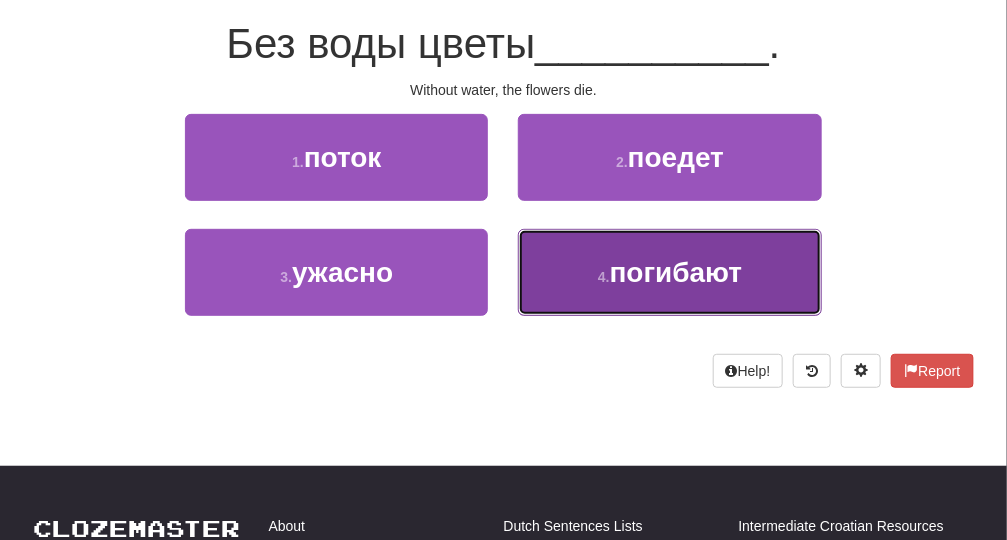 click on "4 .  погибают" at bounding box center [669, 272] 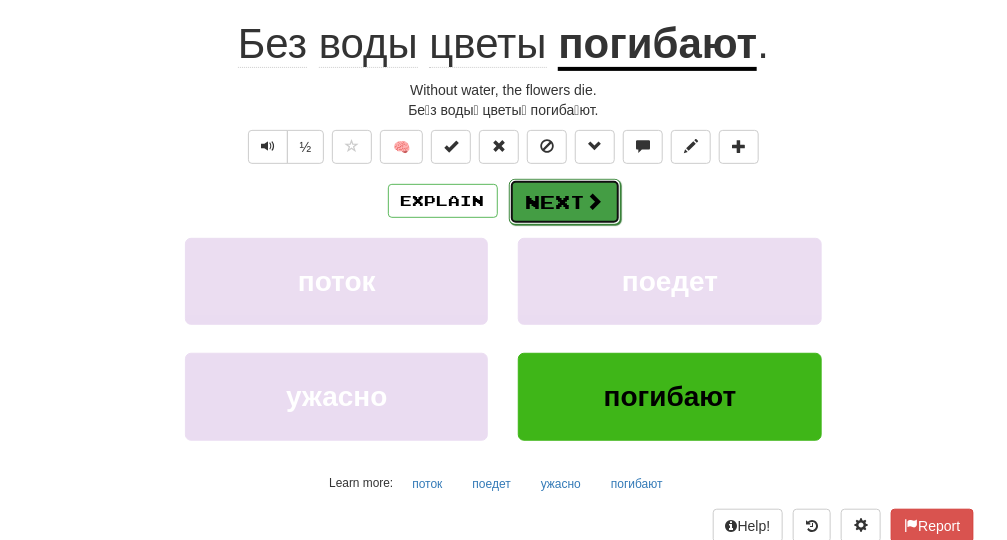 click on "Next" at bounding box center [565, 202] 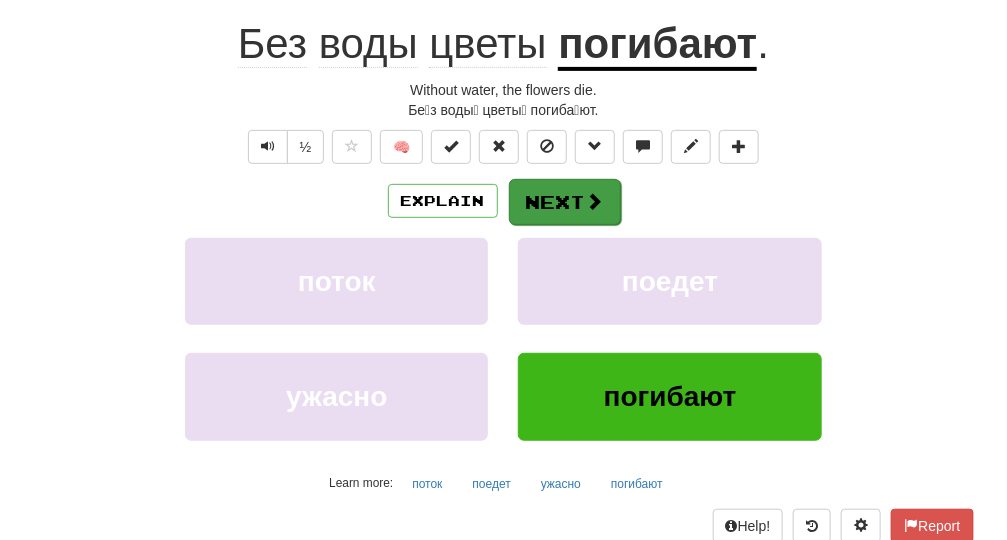 scroll, scrollTop: 181, scrollLeft: 0, axis: vertical 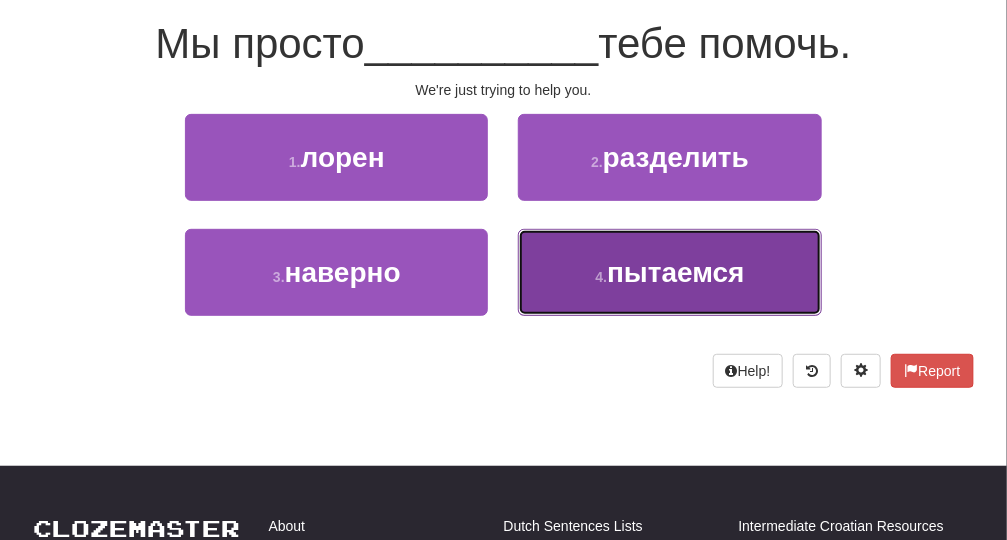 click on "4 .  пытаемся" at bounding box center [669, 272] 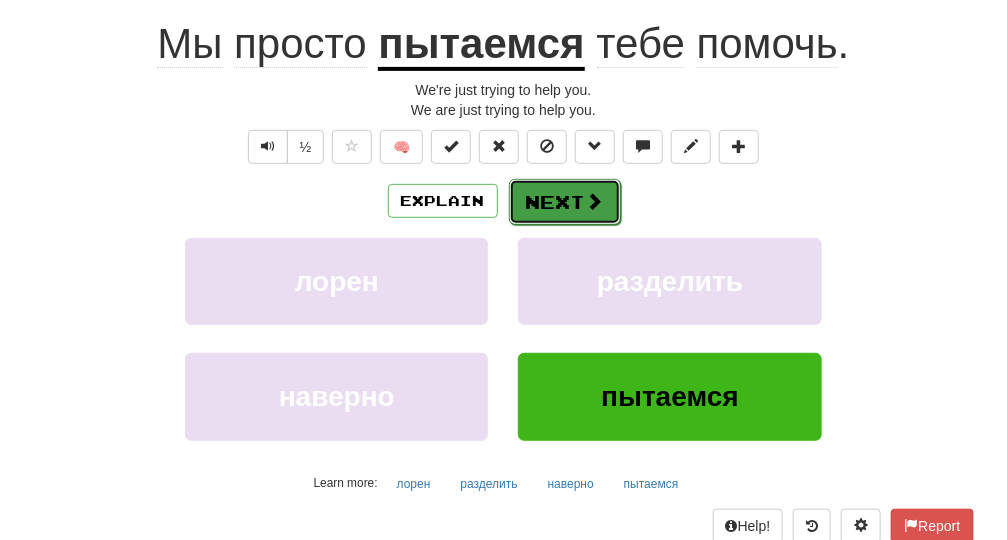 click on "Next" at bounding box center (565, 202) 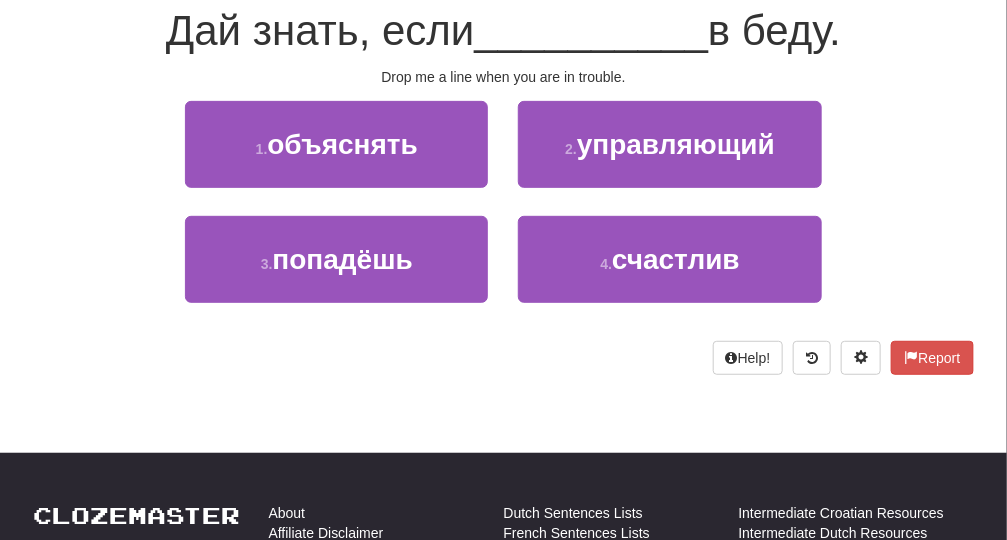 scroll, scrollTop: 181, scrollLeft: 0, axis: vertical 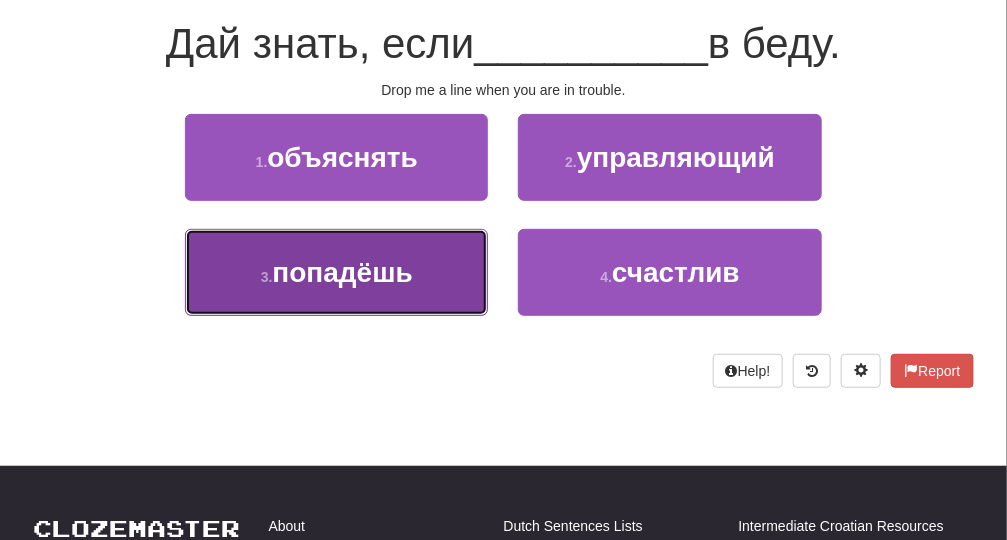 click on "3 .  попадёшь" at bounding box center [336, 272] 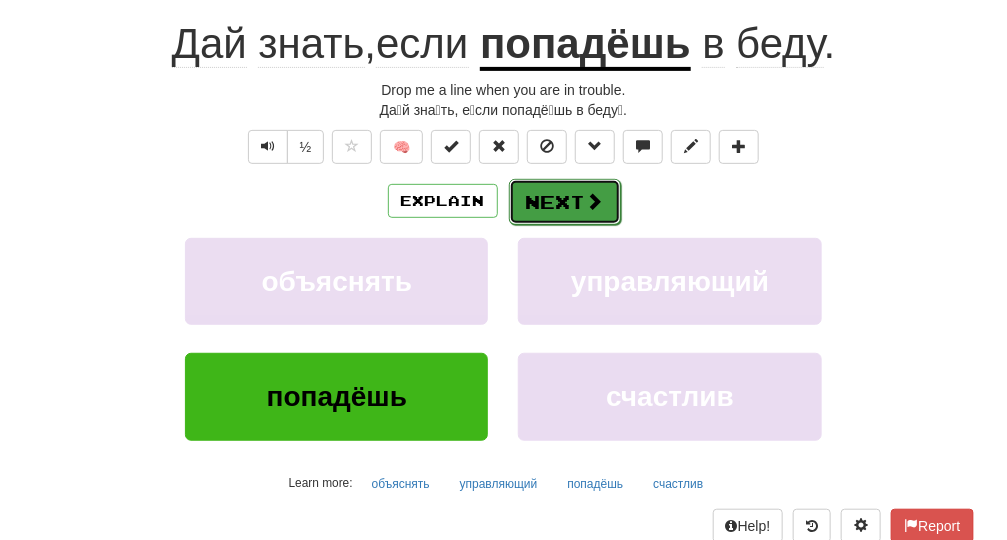 click on "Next" at bounding box center [565, 202] 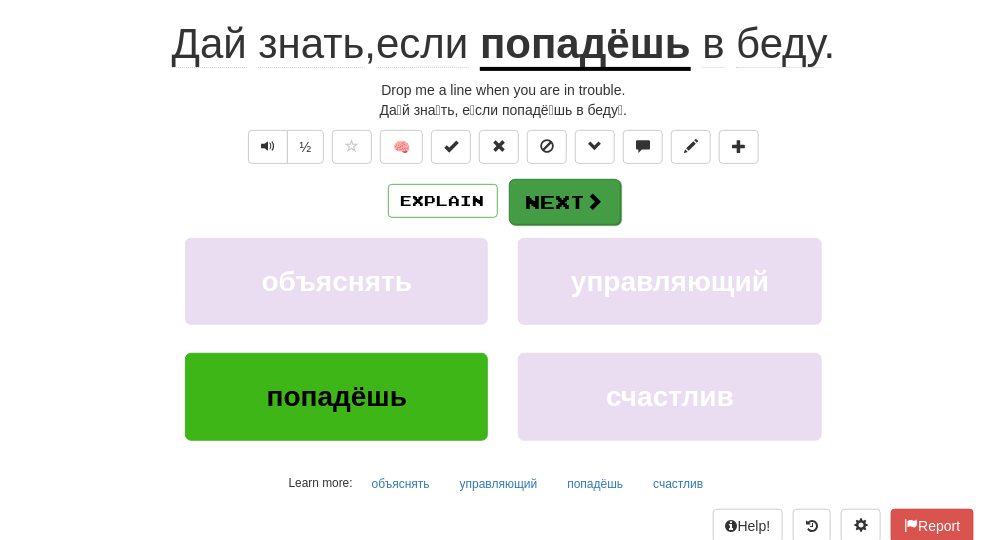 scroll, scrollTop: 181, scrollLeft: 0, axis: vertical 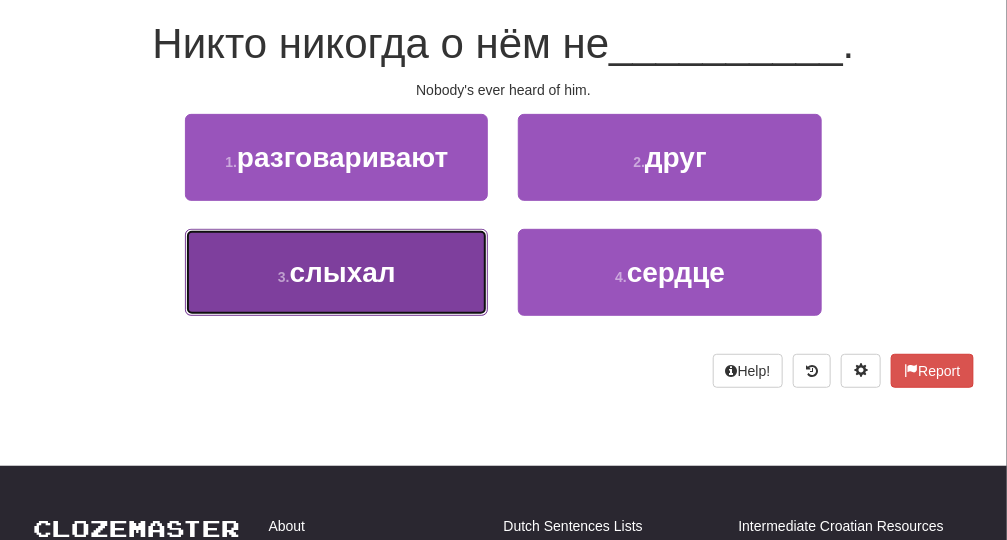 click on "слыхал" at bounding box center (343, 272) 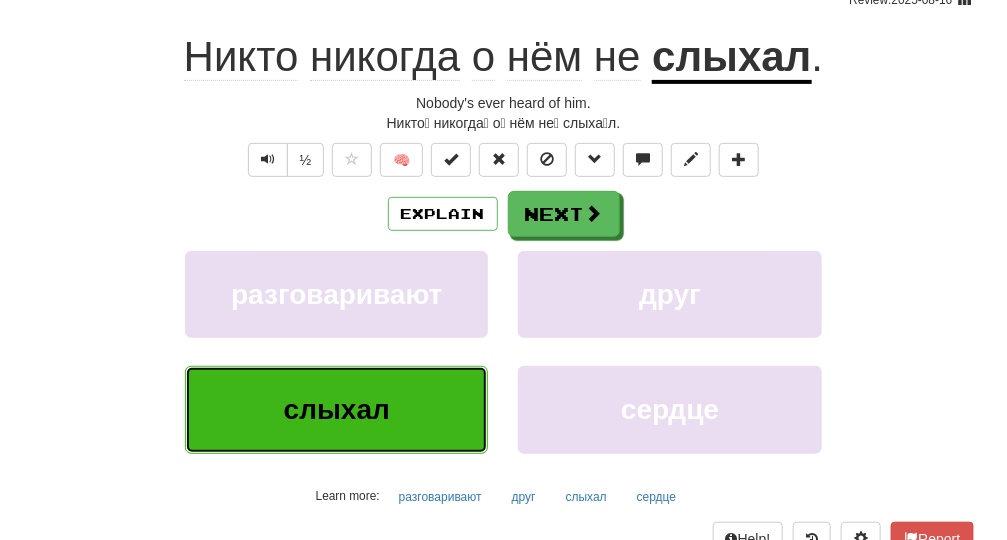 scroll, scrollTop: 194, scrollLeft: 0, axis: vertical 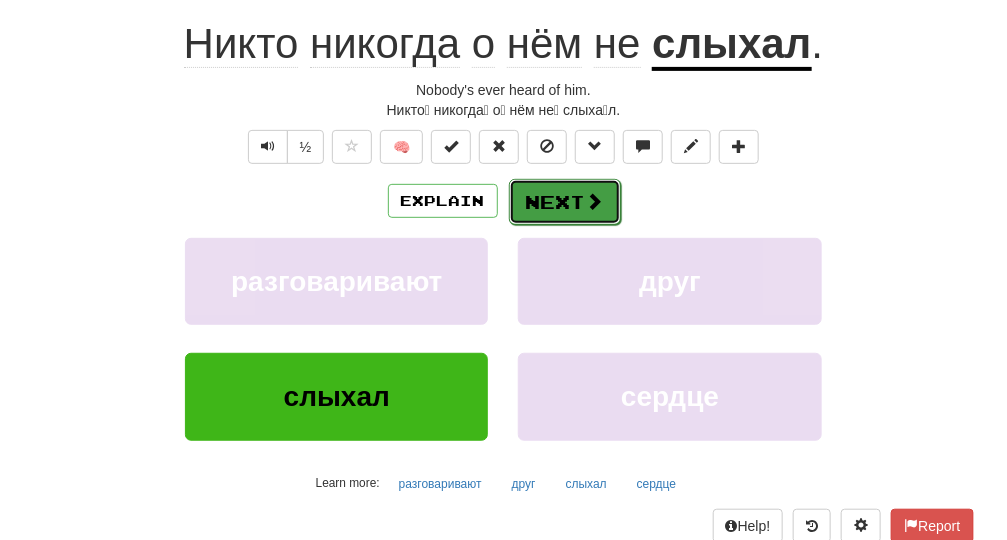 click on "Next" at bounding box center (565, 202) 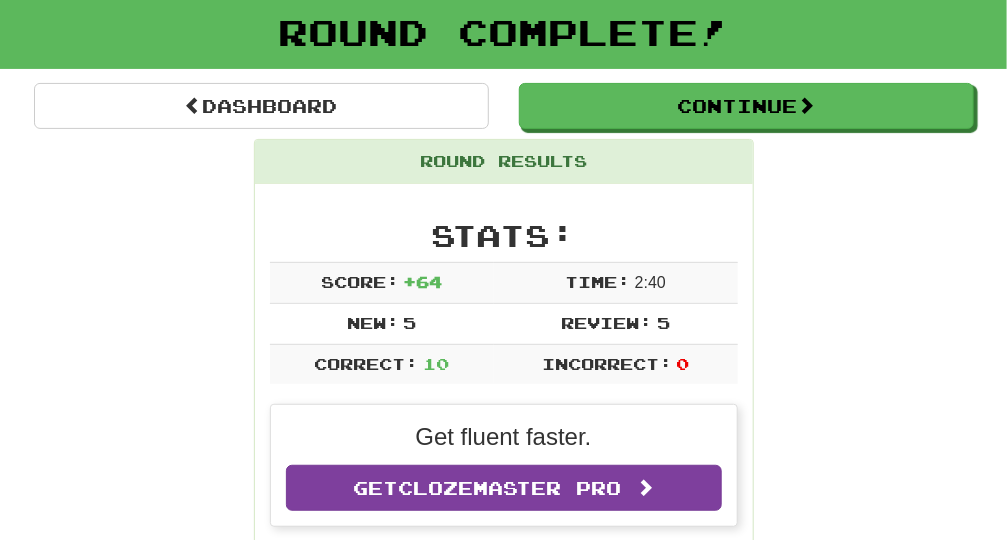 scroll, scrollTop: 0, scrollLeft: 0, axis: both 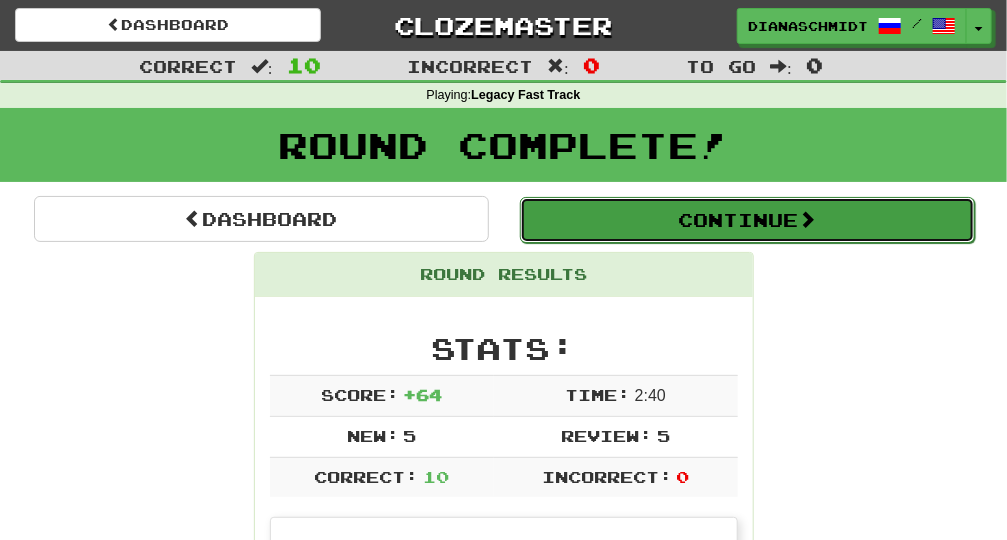 click on "Continue" at bounding box center (747, 220) 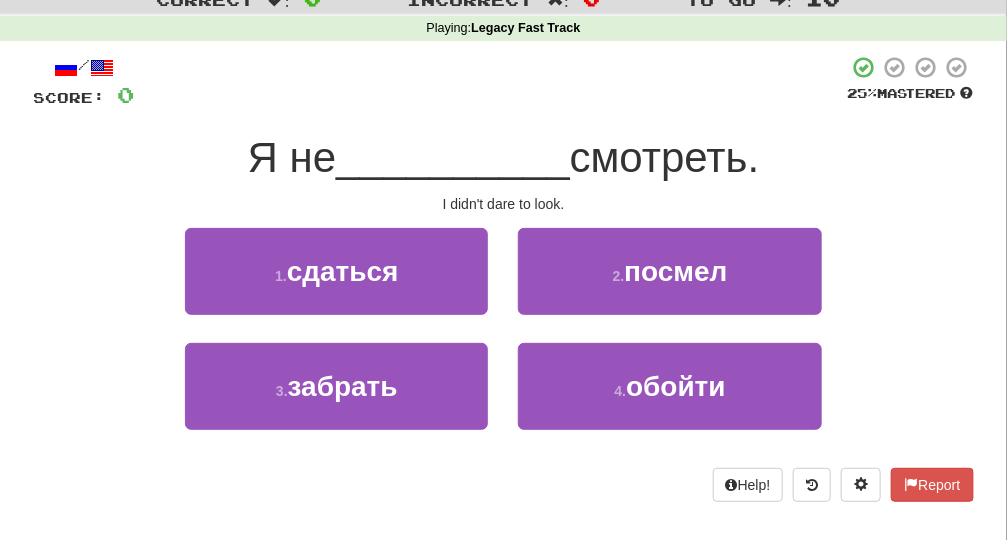 scroll, scrollTop: 83, scrollLeft: 0, axis: vertical 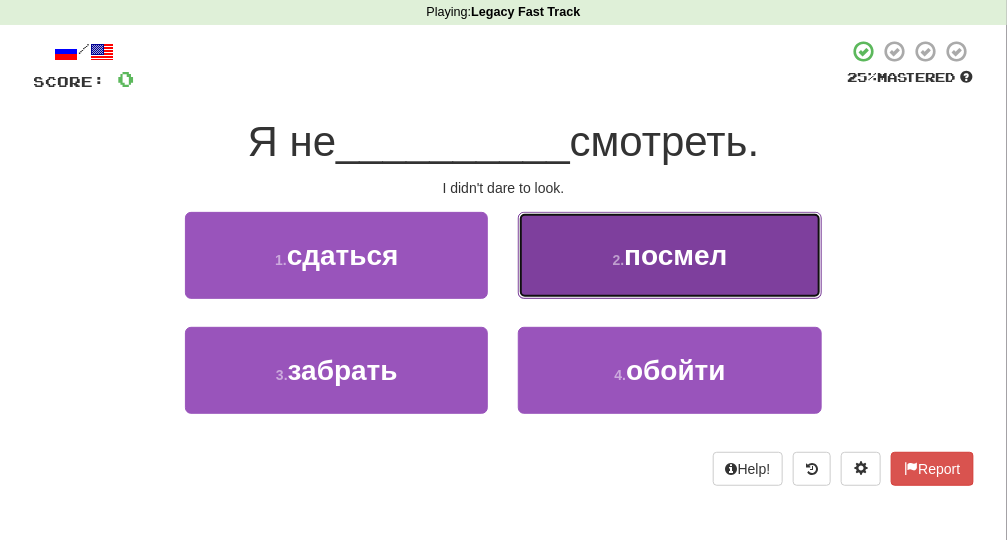 click on "2 .  посмел" at bounding box center [669, 255] 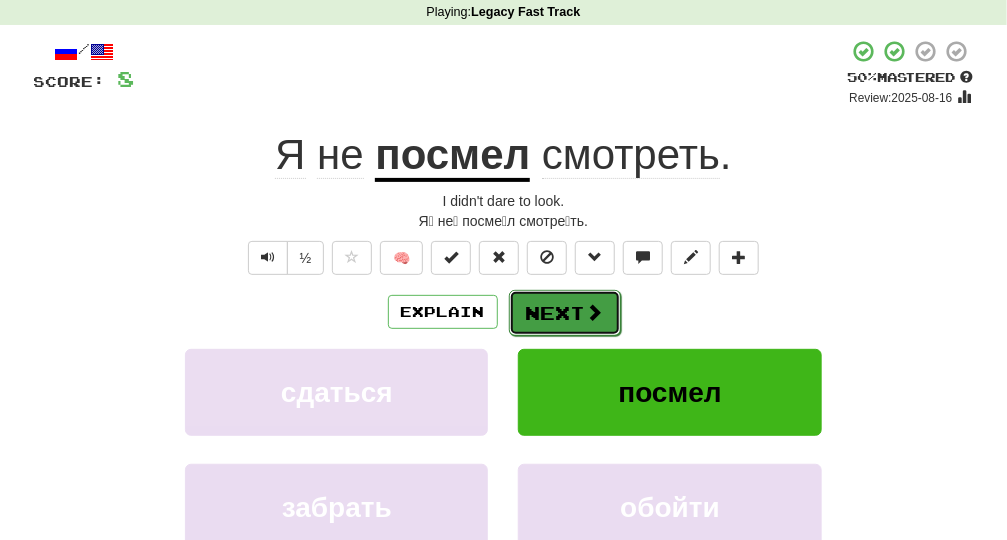 click on "Next" at bounding box center (565, 313) 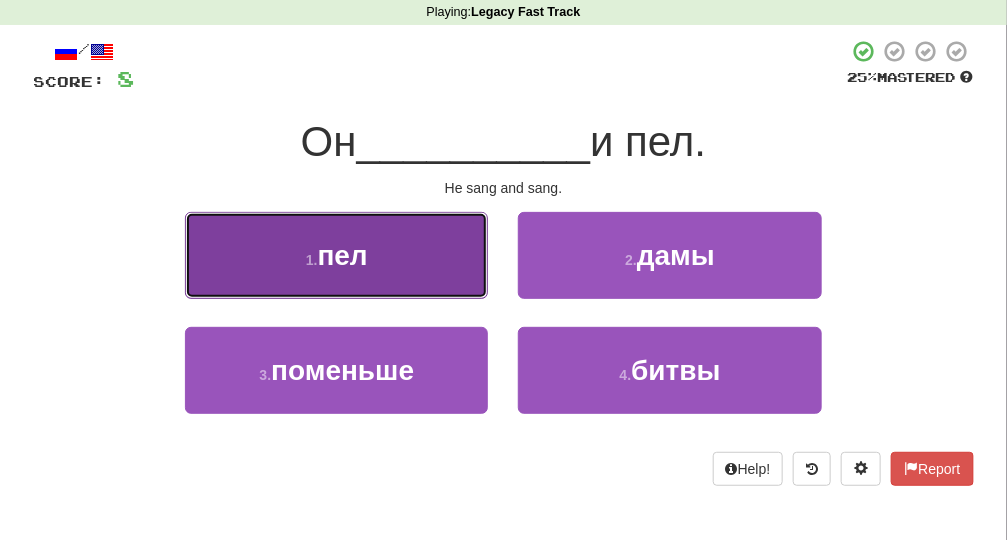 click on "1 .  пел" at bounding box center (336, 255) 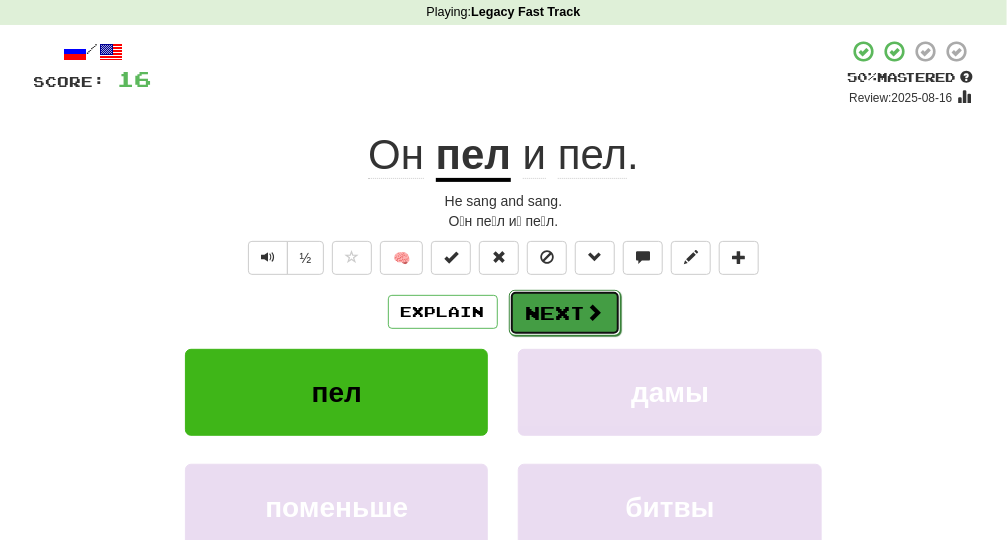 click on "Next" at bounding box center (565, 313) 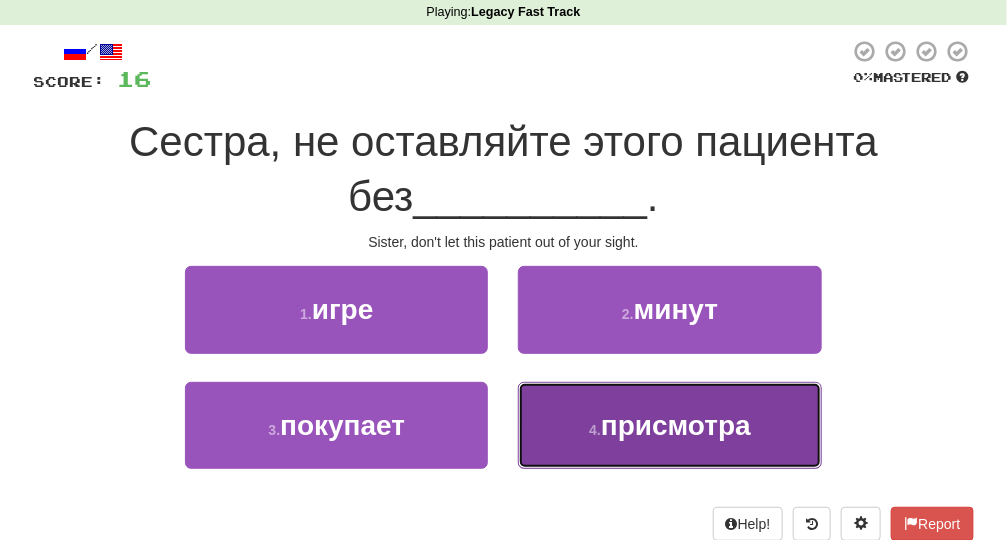 click on "4 .  присмотра" at bounding box center (669, 425) 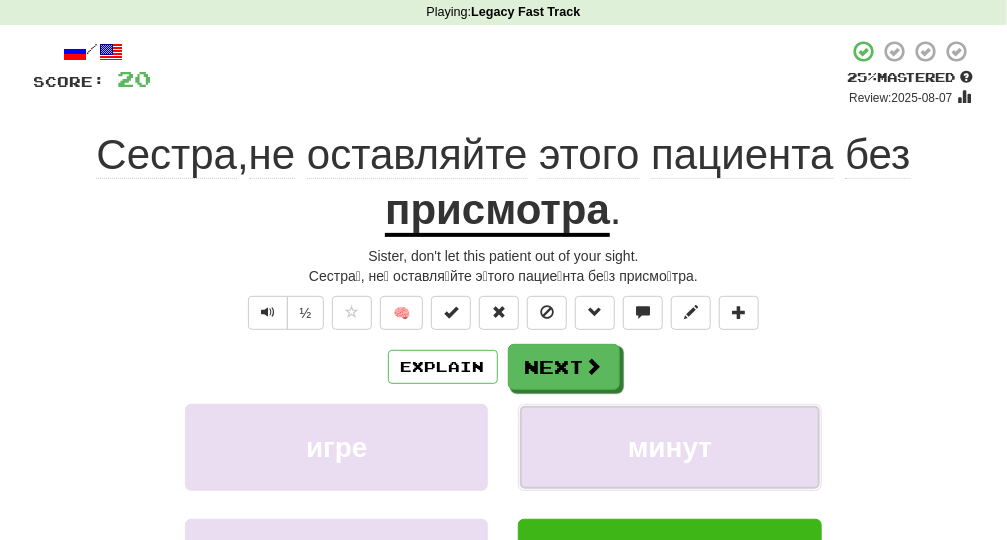 click on "минут" at bounding box center (669, 447) 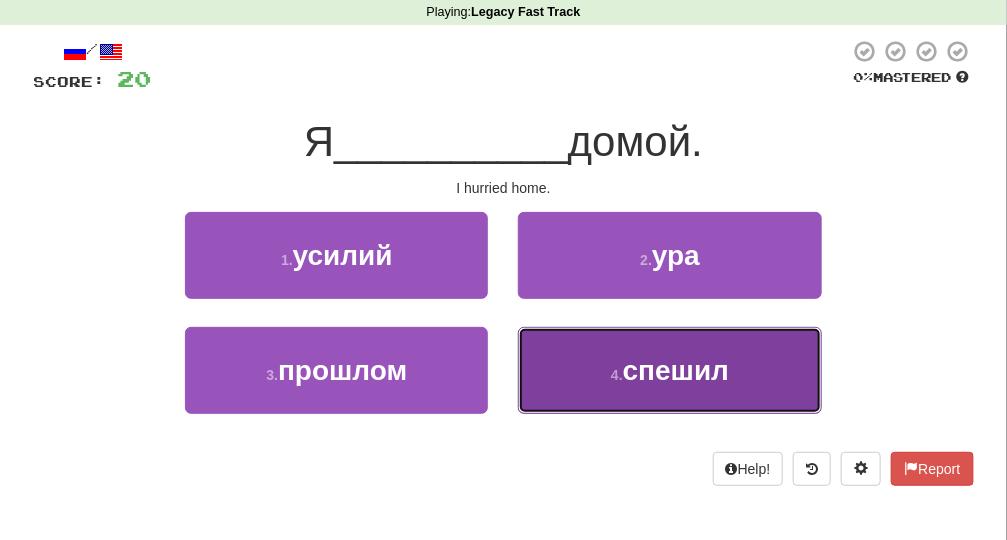 click on "спешил" at bounding box center [676, 370] 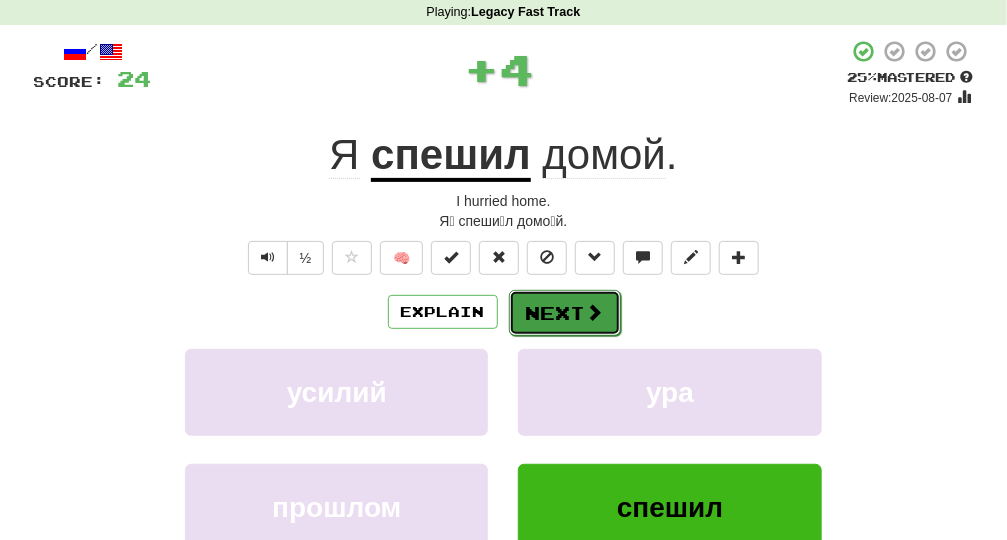 click on "Next" at bounding box center [565, 313] 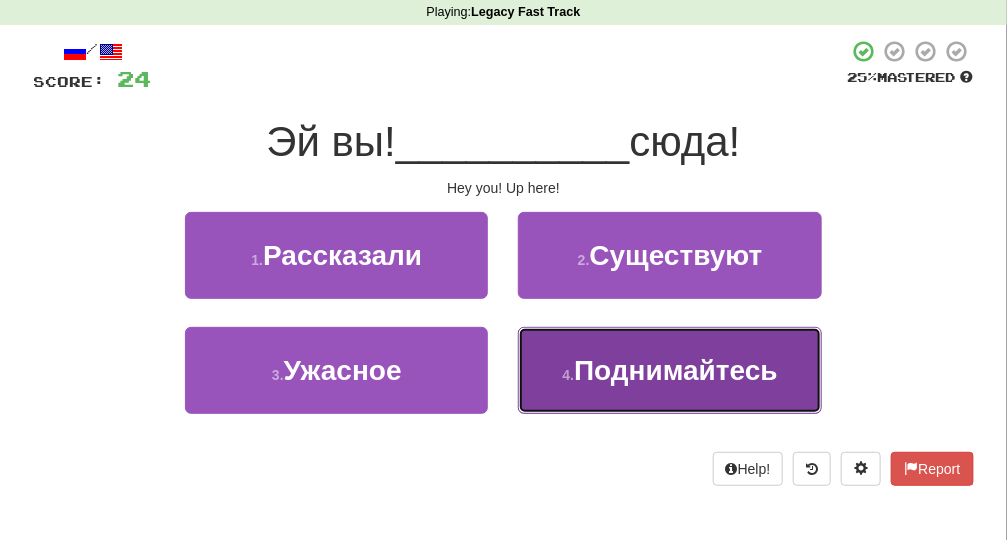 click on "Поднимайтесь" at bounding box center [676, 370] 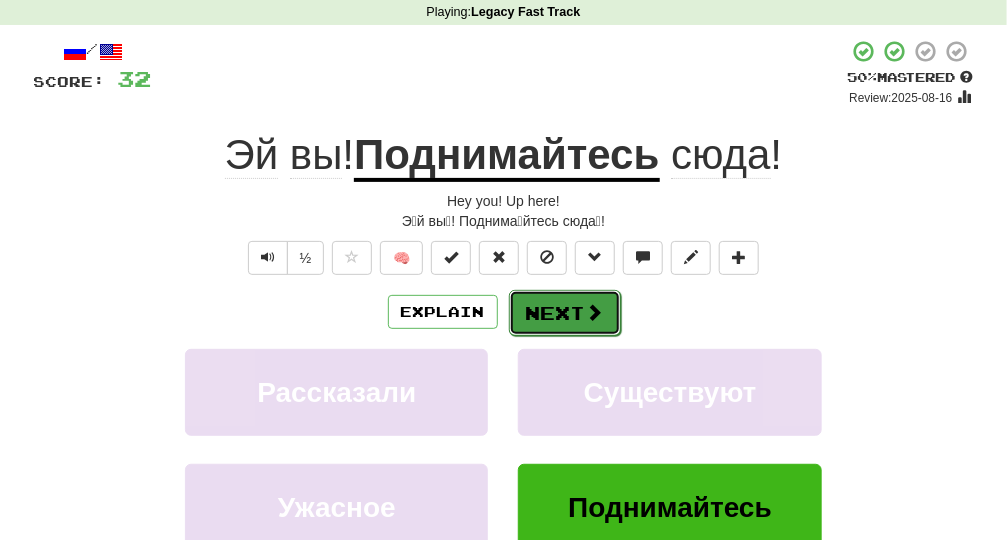 click on "Next" at bounding box center [565, 313] 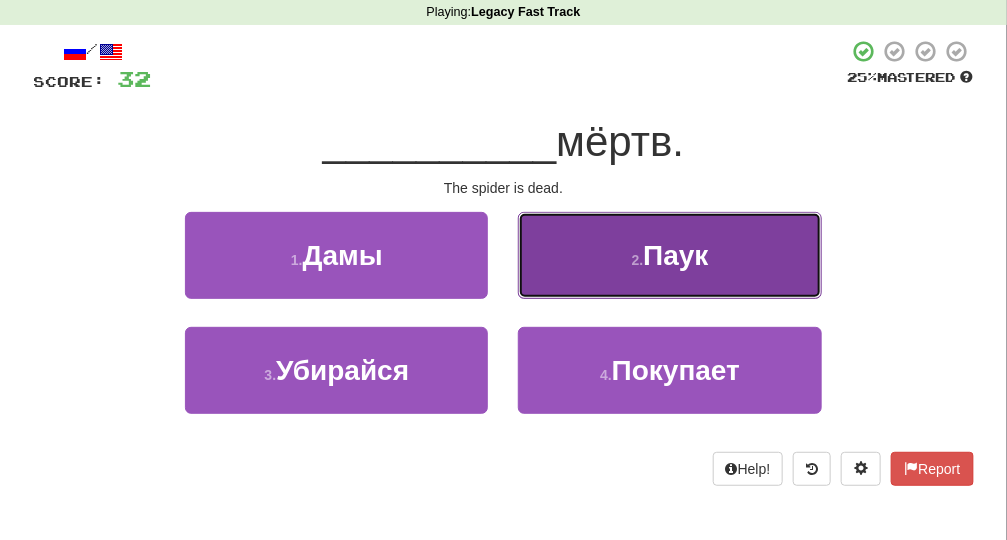 click on "2 .  Паук" at bounding box center (669, 255) 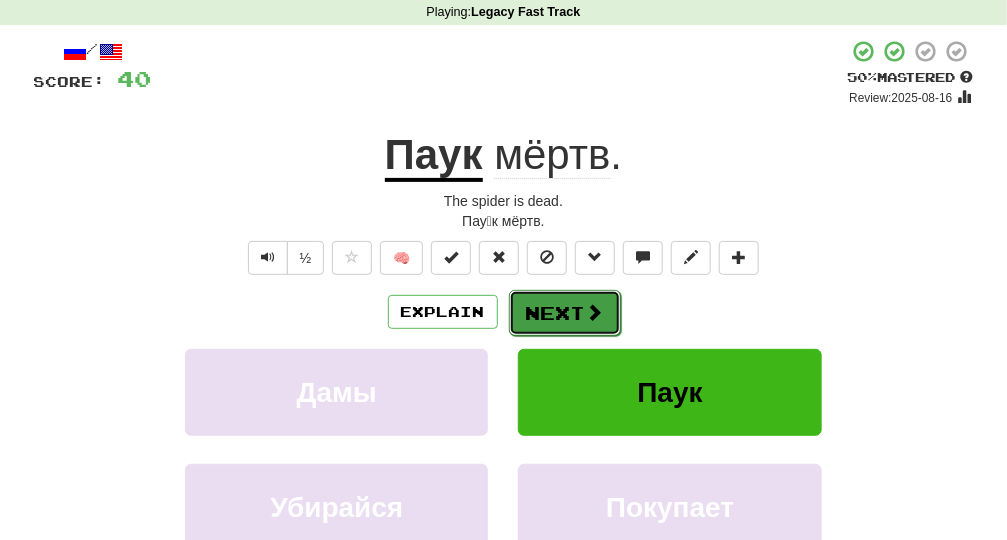 click on "Next" at bounding box center (565, 313) 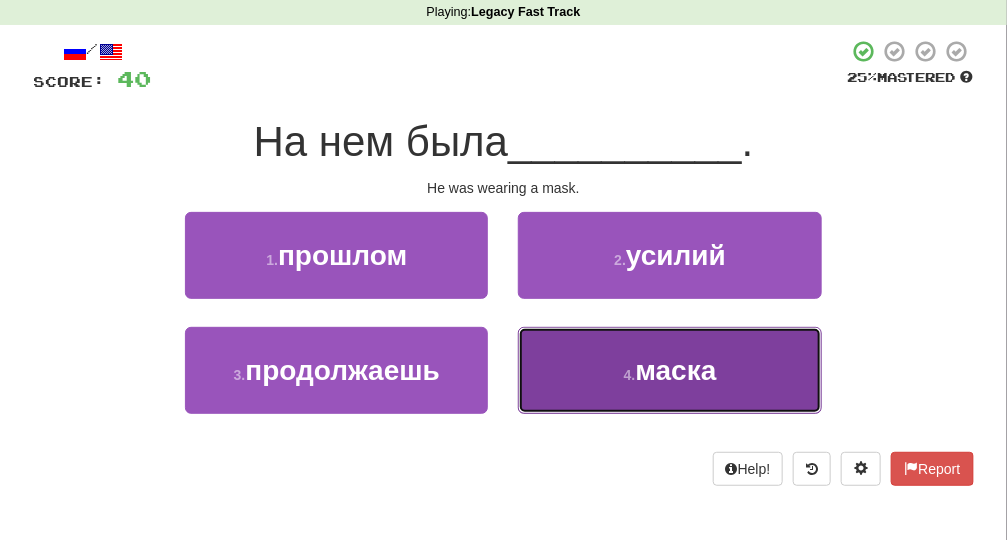 click on "маска" at bounding box center [675, 370] 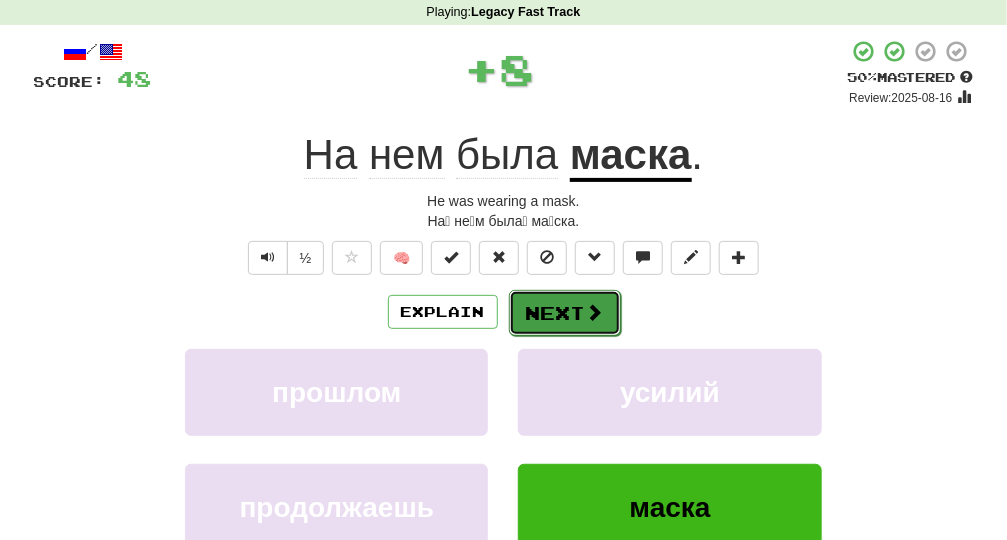 click at bounding box center (595, 312) 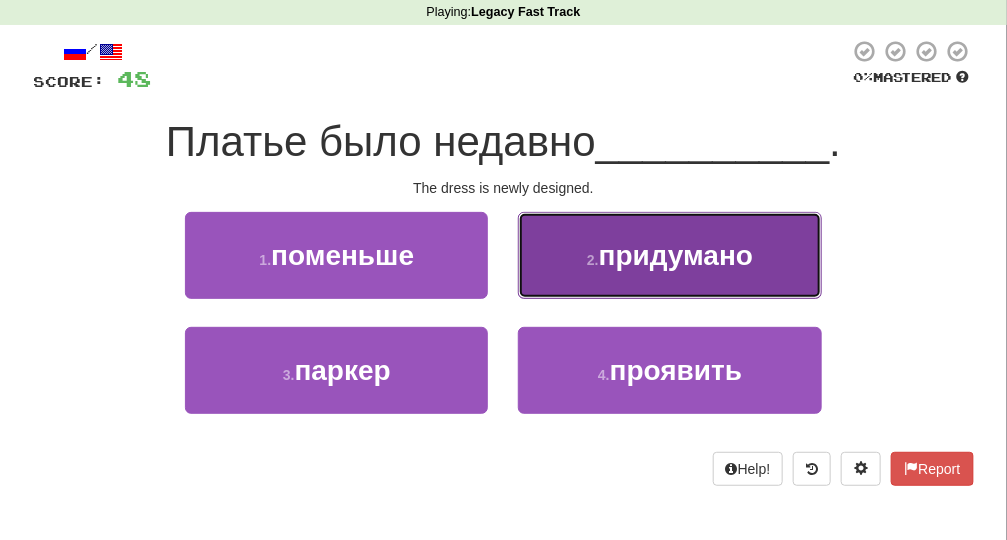 click on "2 .  придумано" at bounding box center [669, 255] 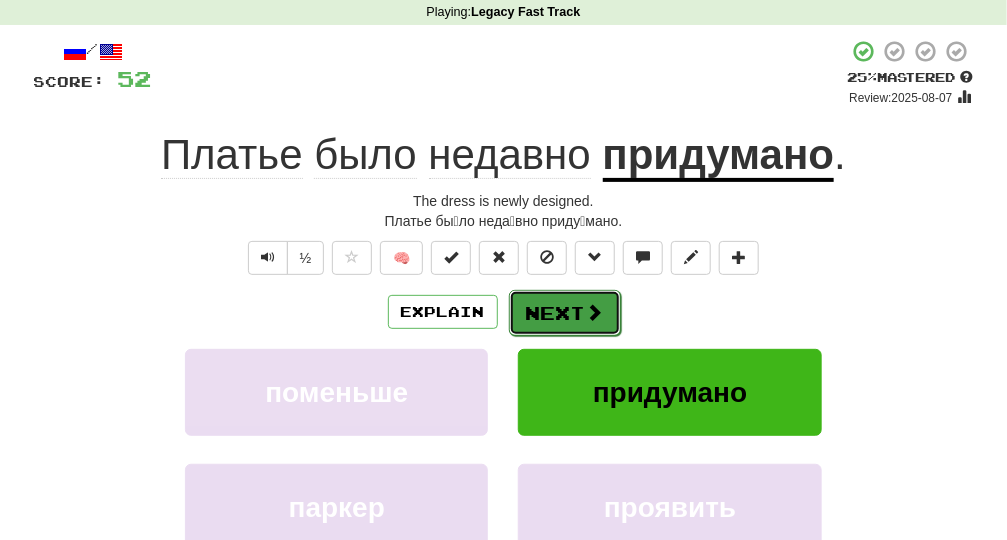click on "Next" at bounding box center [565, 313] 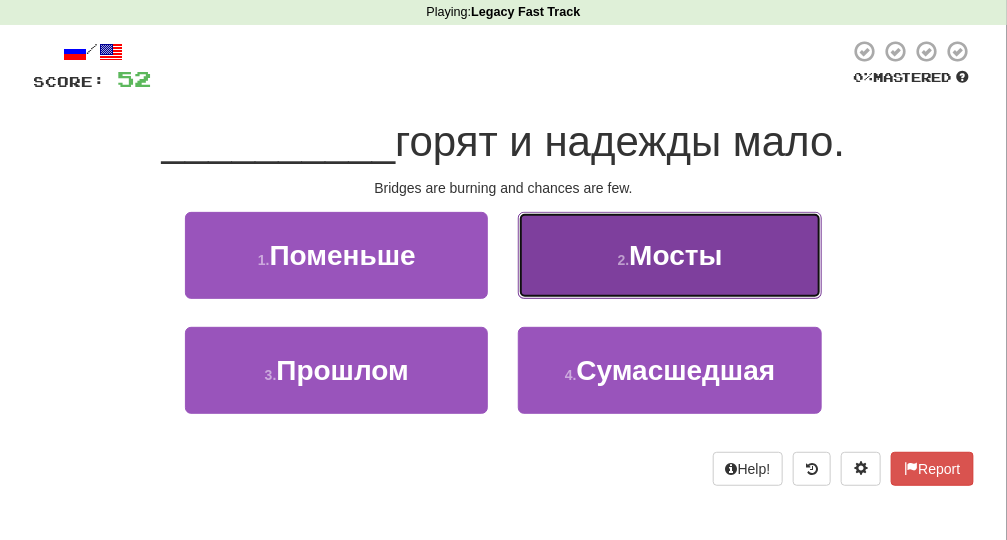 click on "2 .  Мосты" at bounding box center (669, 255) 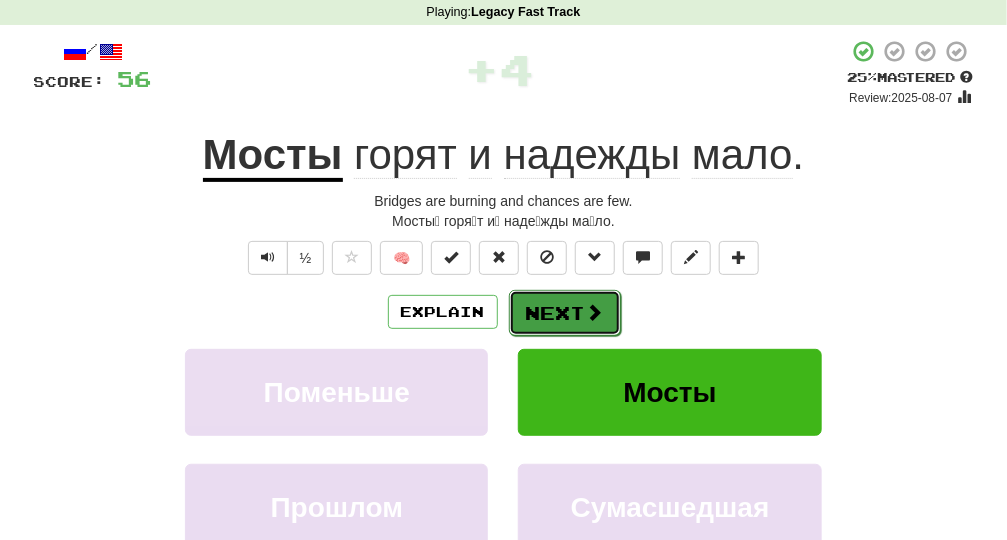 click on "Next" at bounding box center [565, 313] 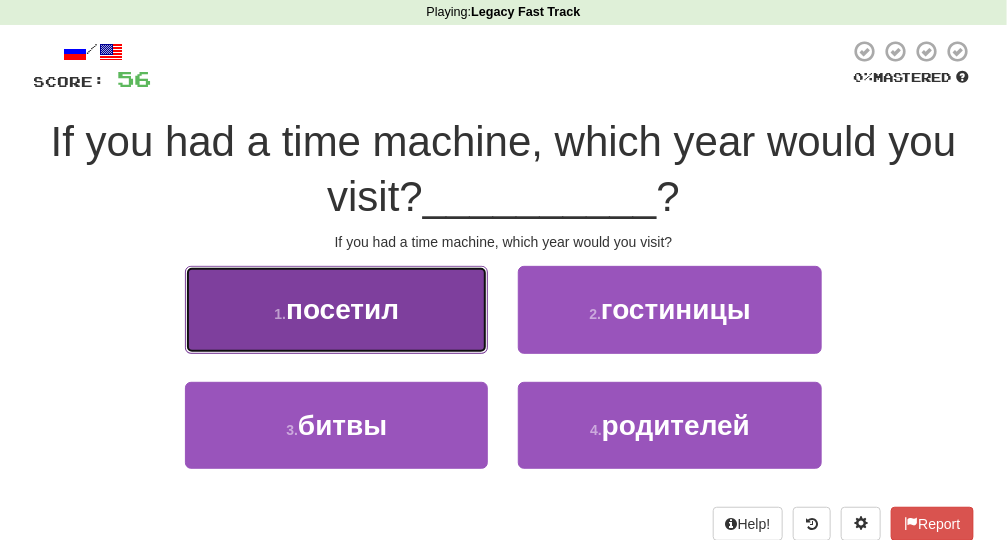 click on "посетил" at bounding box center (336, 309) 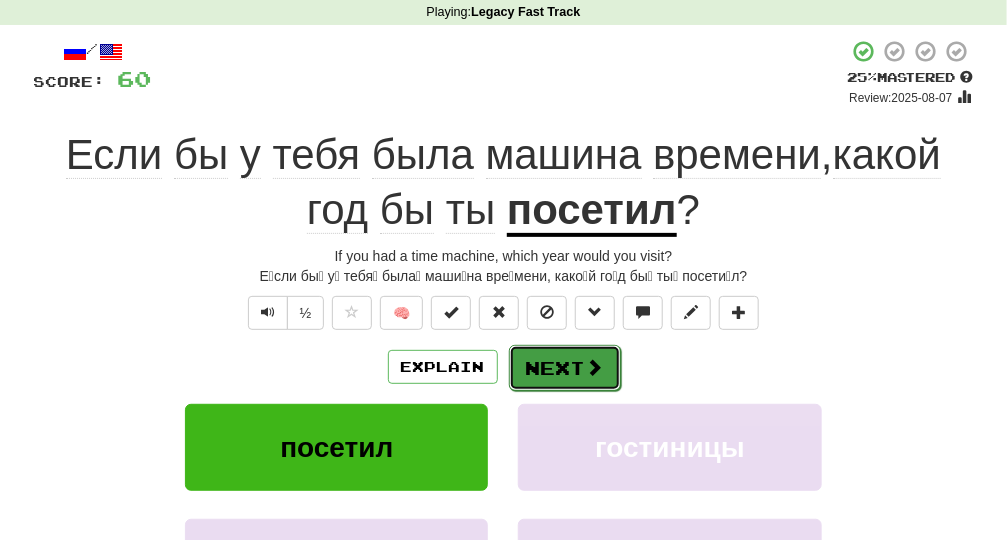 click on "Next" at bounding box center [565, 368] 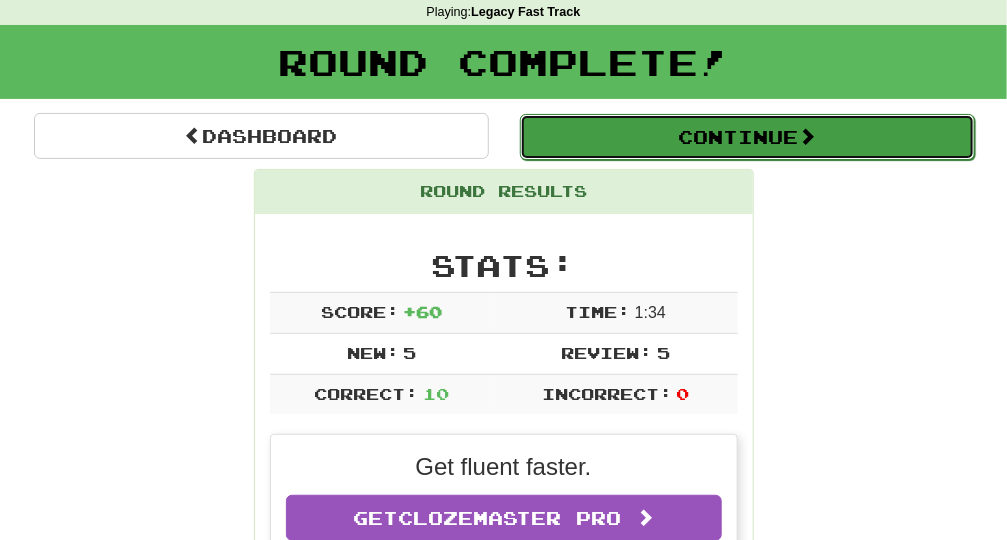 click on "Continue" at bounding box center [747, 137] 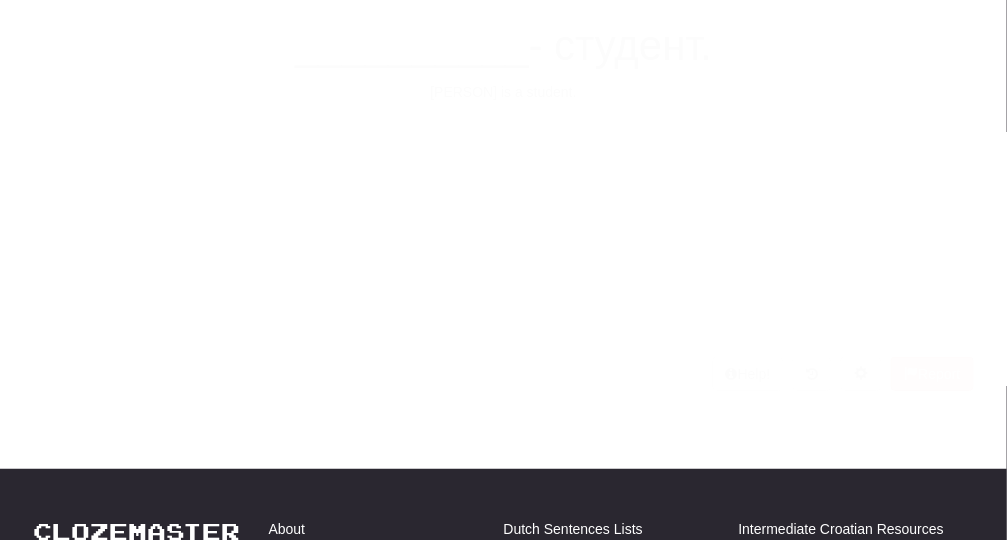 scroll, scrollTop: 83, scrollLeft: 0, axis: vertical 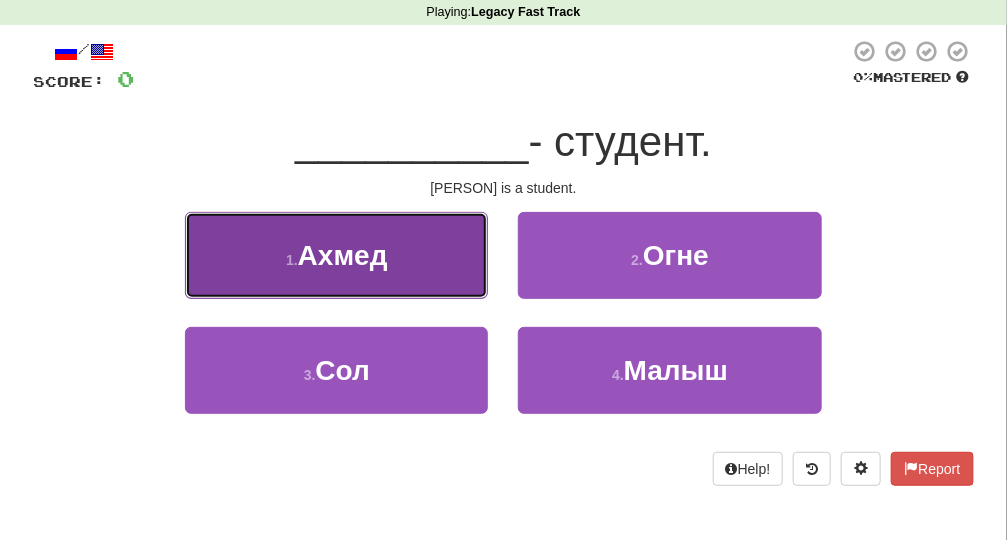 click on "1 .  Ахмед" at bounding box center [336, 255] 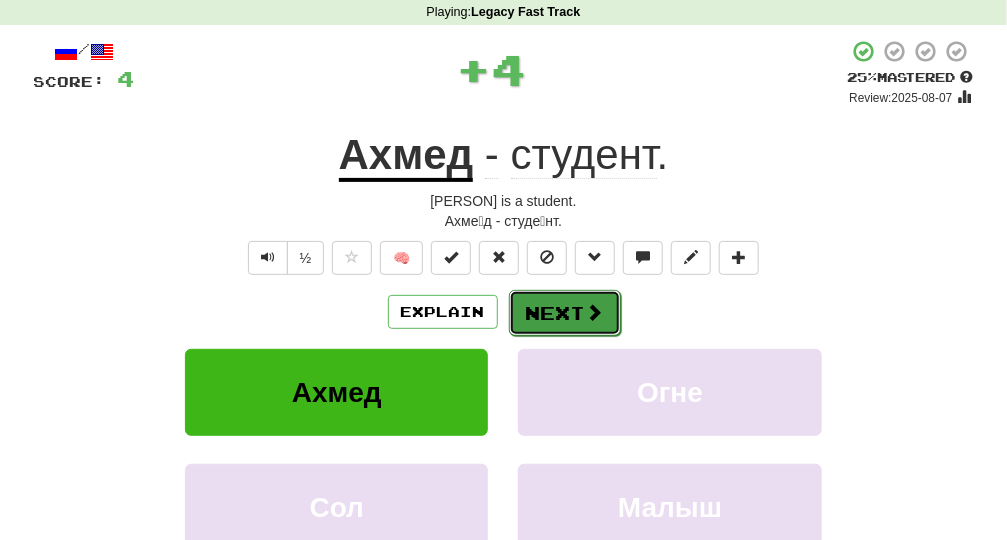 click on "Next" at bounding box center (565, 313) 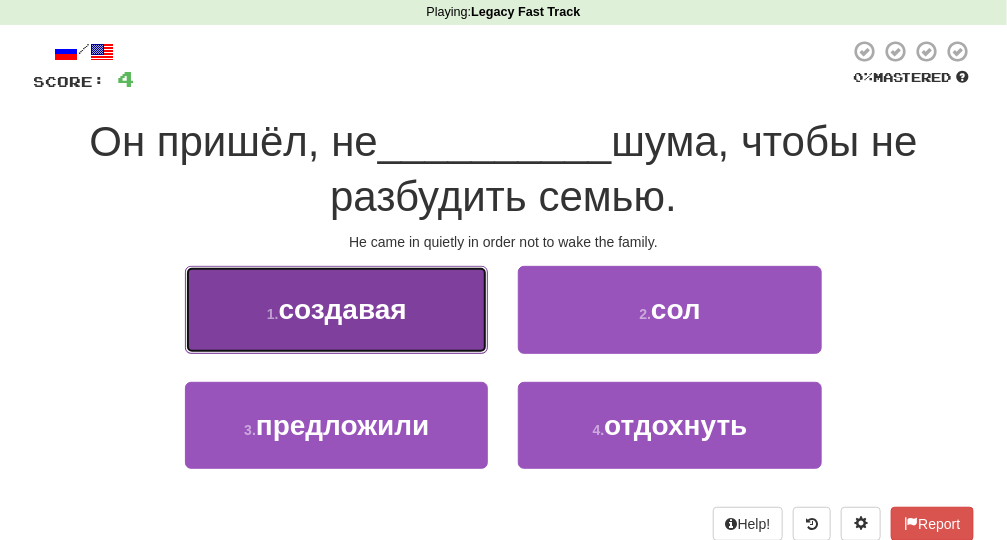 click on "1 .  создавая" at bounding box center [336, 309] 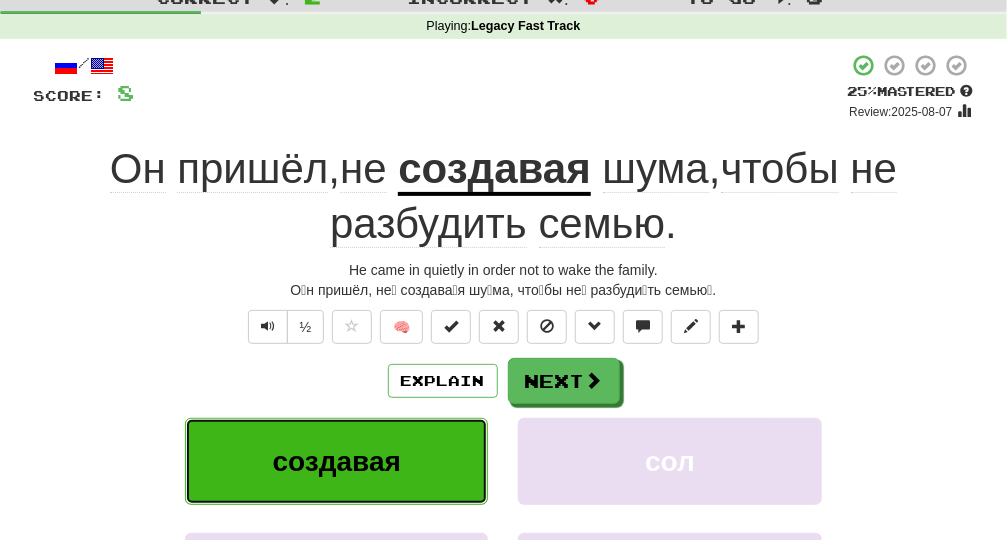 scroll, scrollTop: 68, scrollLeft: 0, axis: vertical 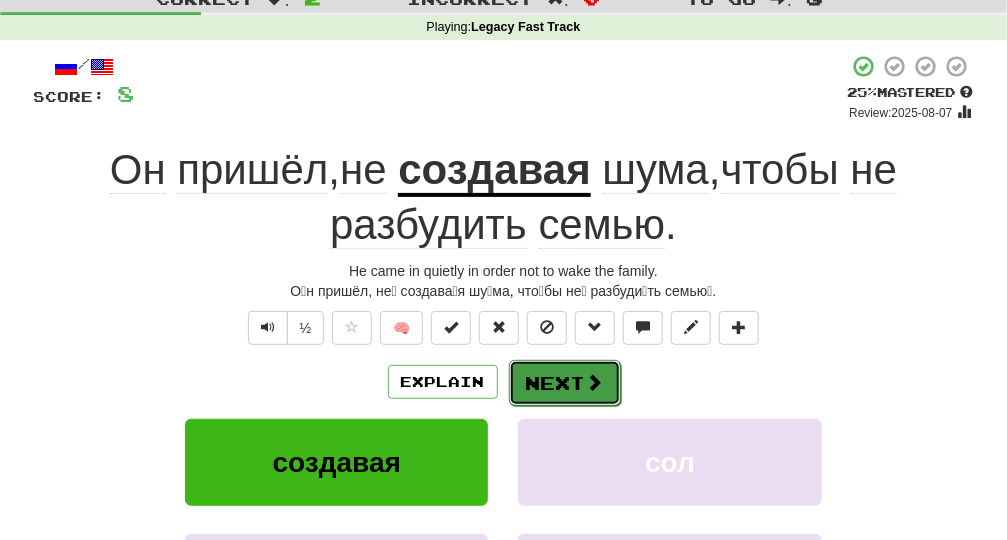 click on "Next" at bounding box center [565, 383] 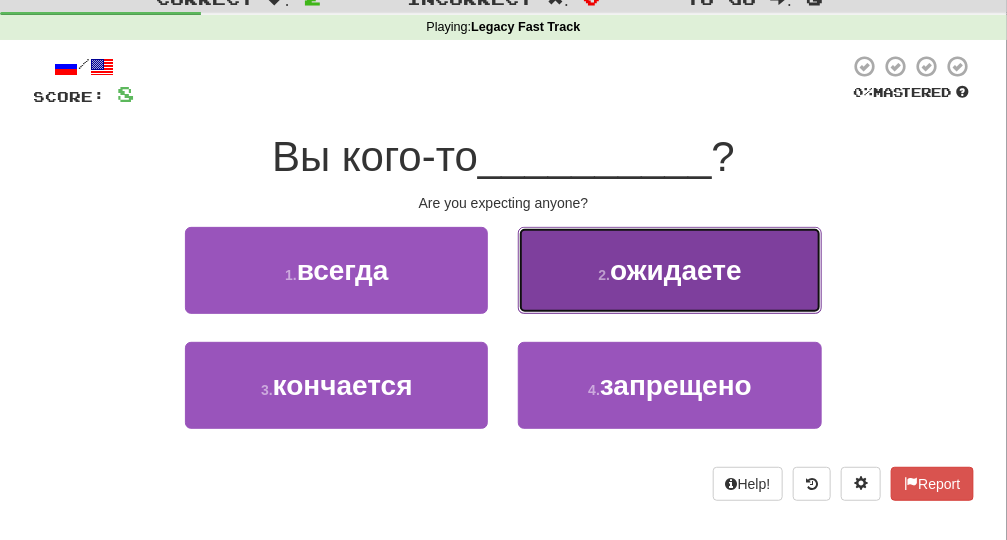 click on "2 .  ожидаете" at bounding box center (669, 270) 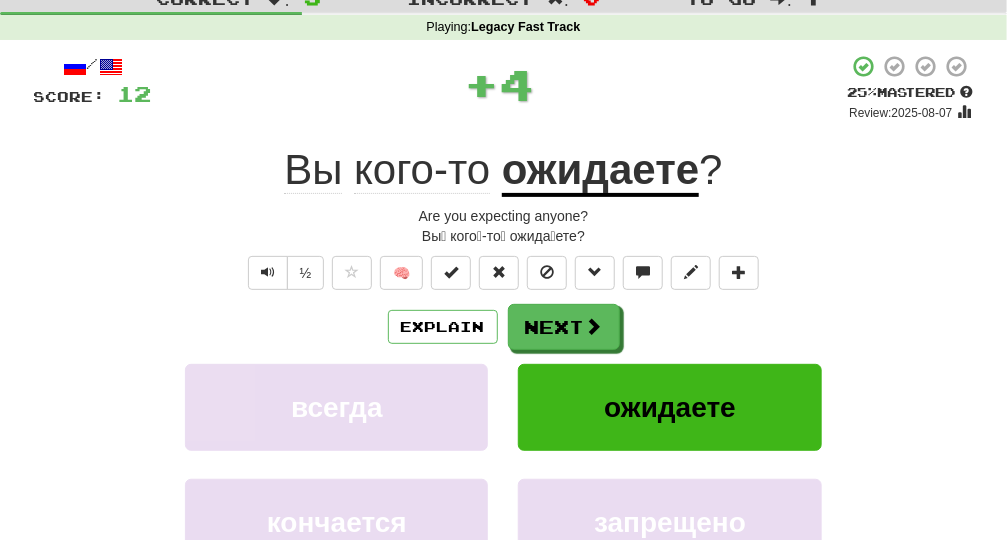 click on "Explain Next" at bounding box center [504, 327] 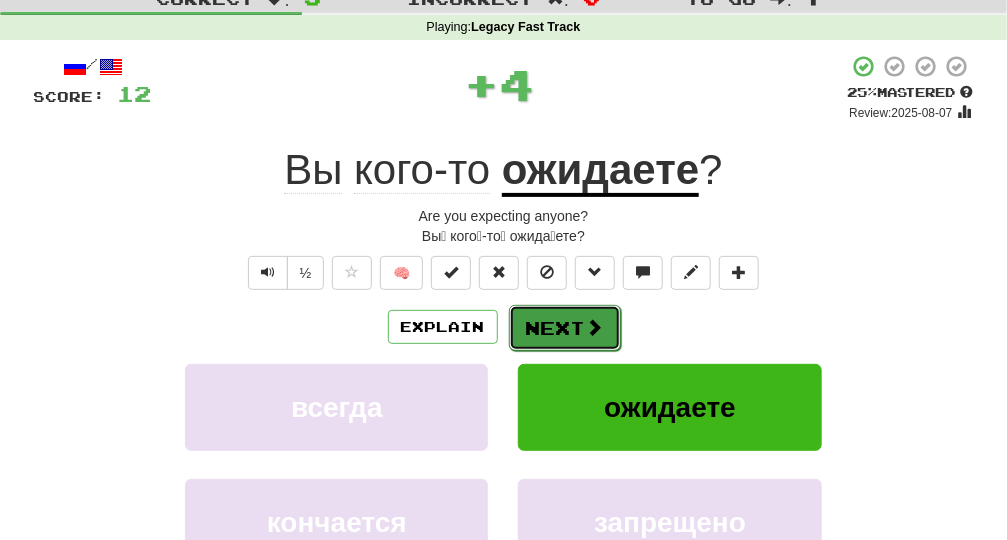 click at bounding box center [595, 327] 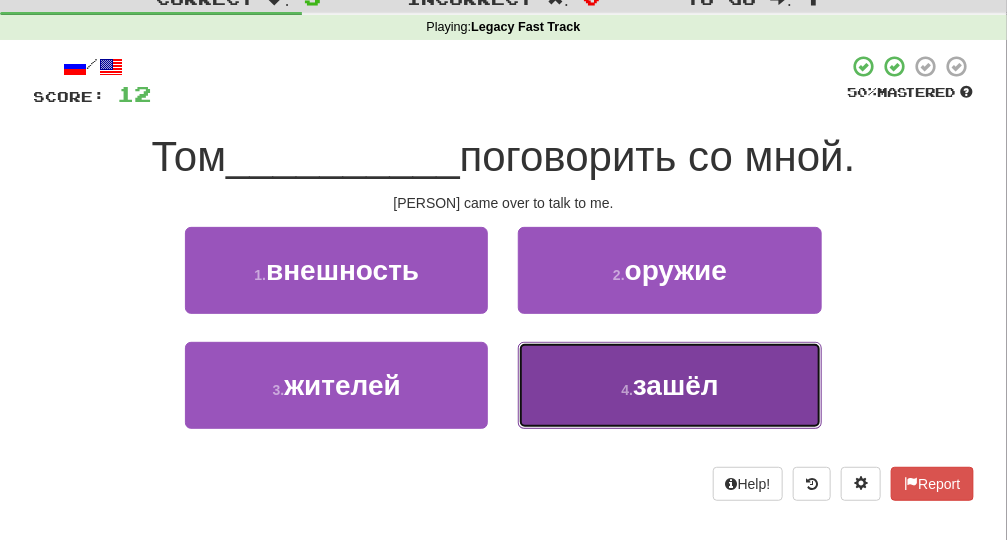 click on "4 ." at bounding box center (627, 390) 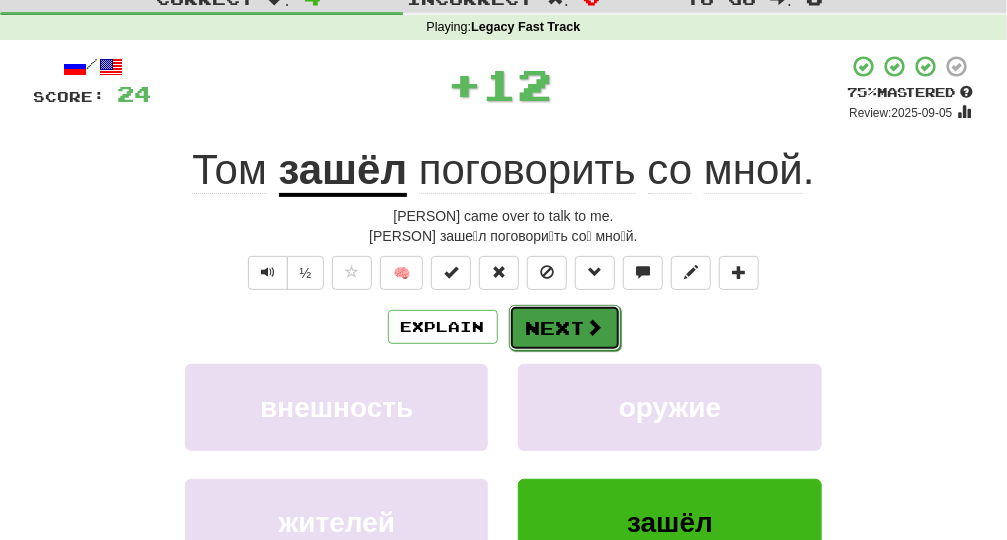 click at bounding box center (595, 327) 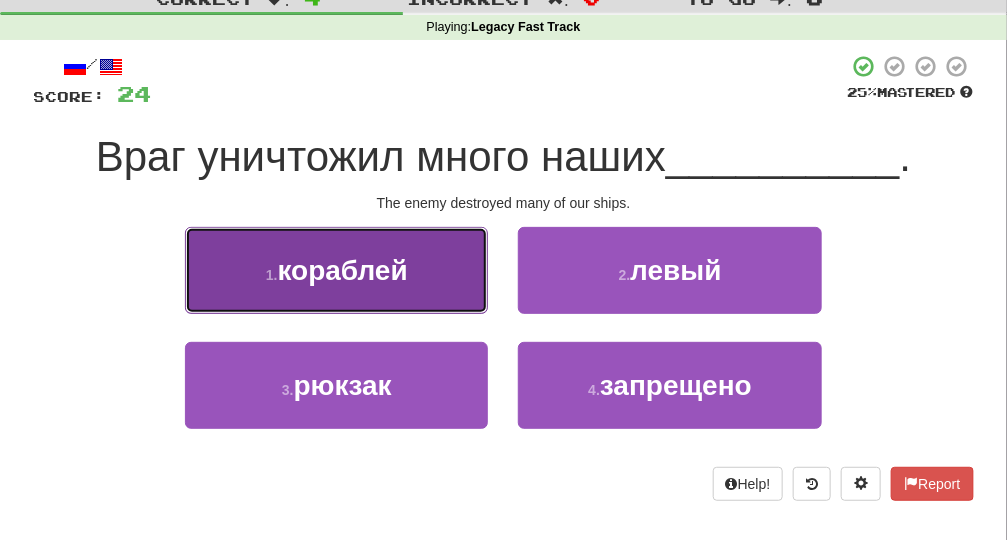 click on "1 .  кораблей" at bounding box center (336, 270) 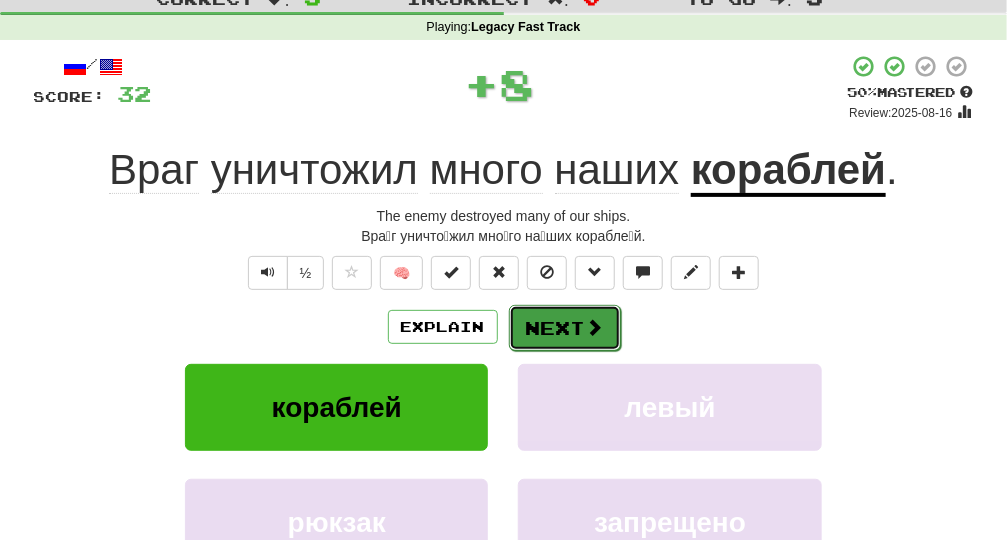 click on "Next" at bounding box center (565, 328) 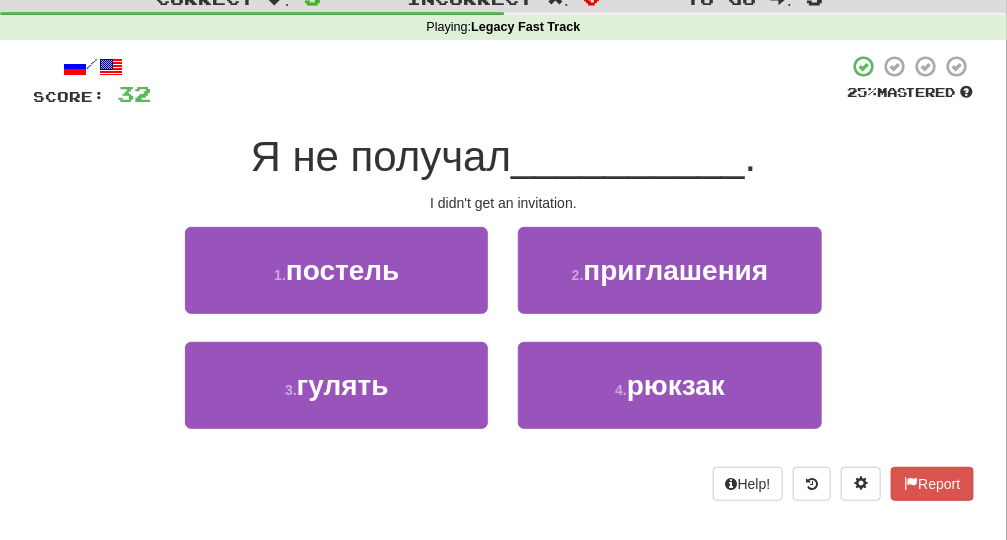 click on "2 .  приглашения" at bounding box center [669, 284] 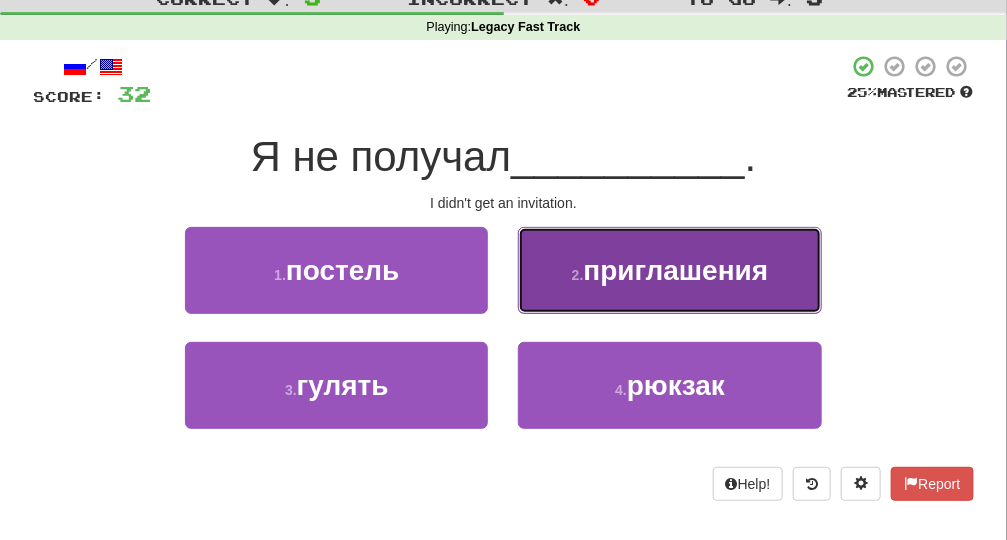 click on "2 .  приглашения" at bounding box center [669, 270] 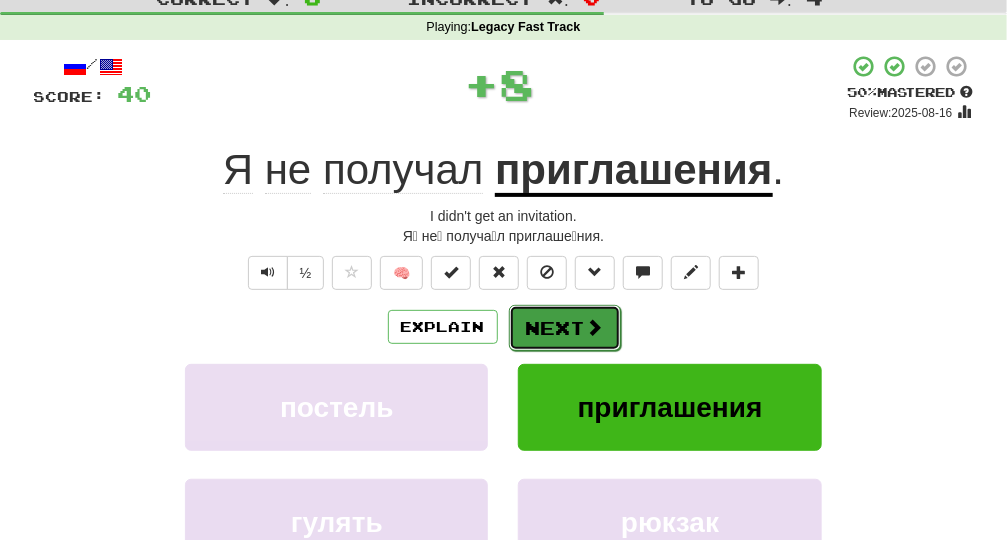 click on "Next" at bounding box center (565, 328) 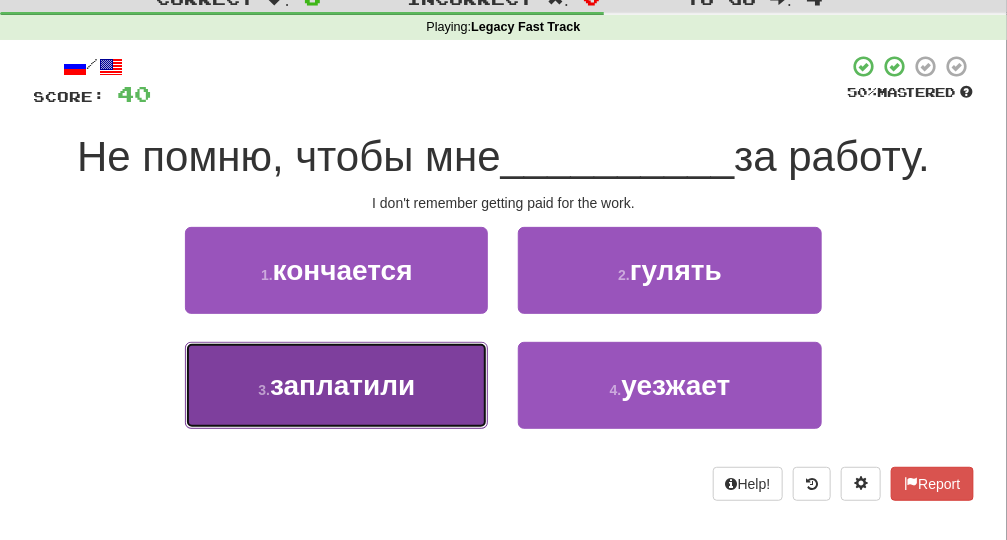 click on "3 .  заплатили" at bounding box center [336, 385] 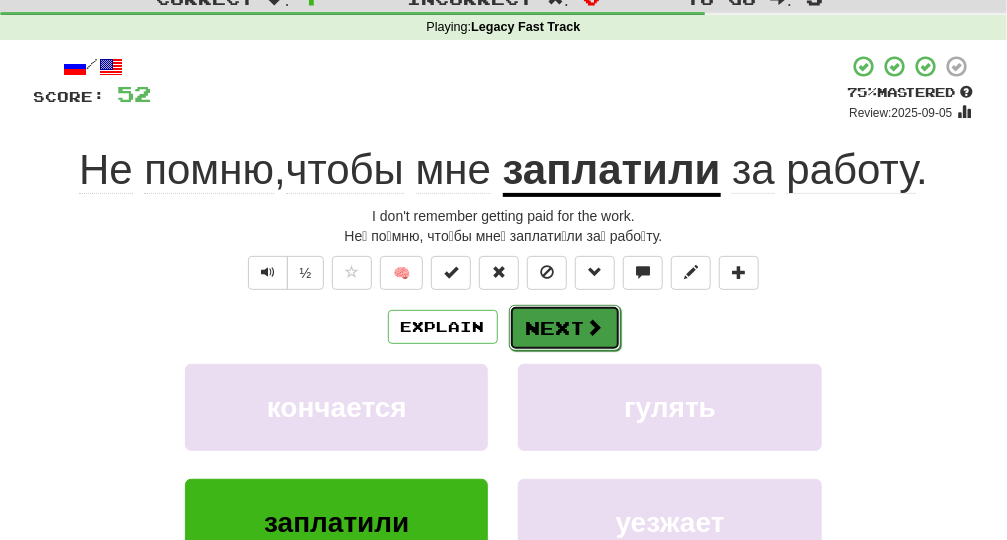 click at bounding box center [595, 327] 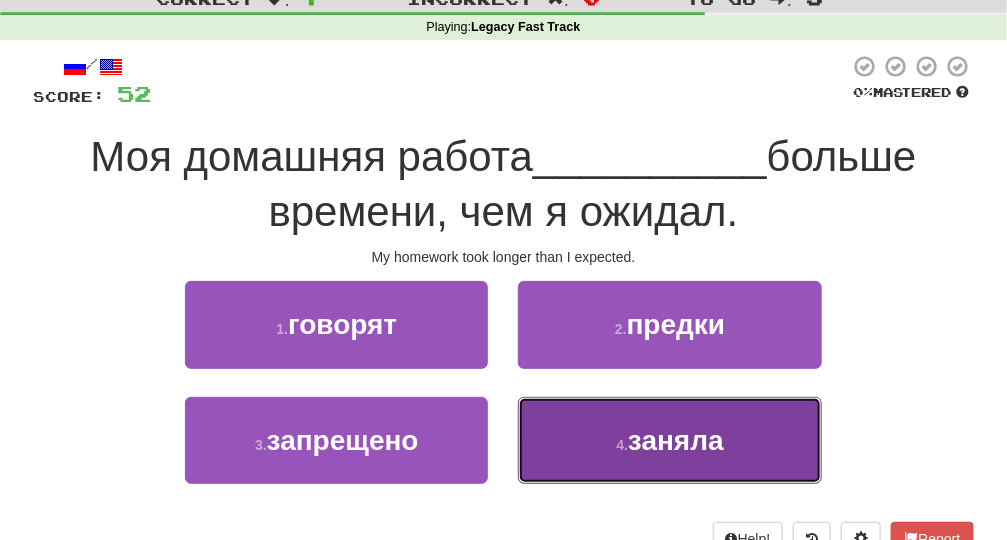click on "4 .  заняла" at bounding box center [669, 440] 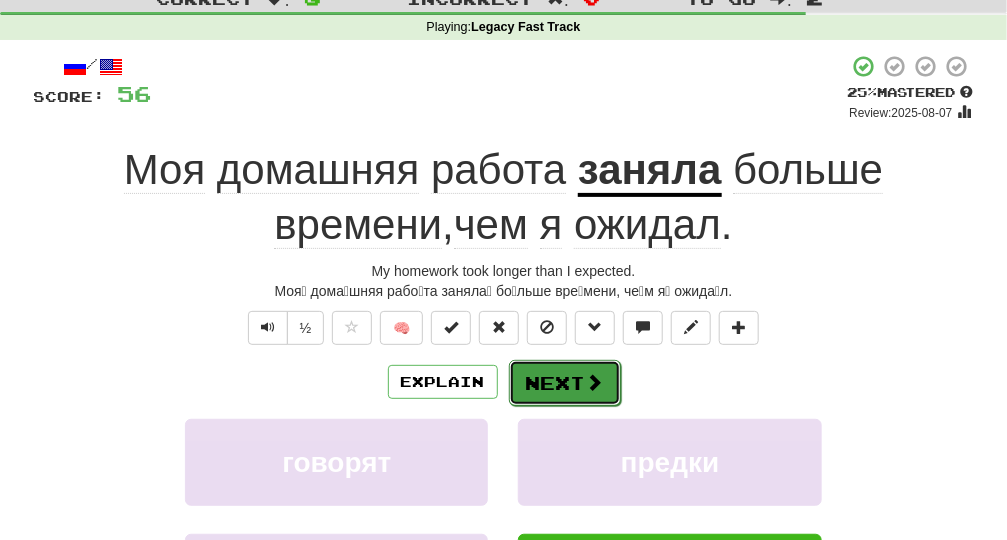 click on "Next" at bounding box center (565, 383) 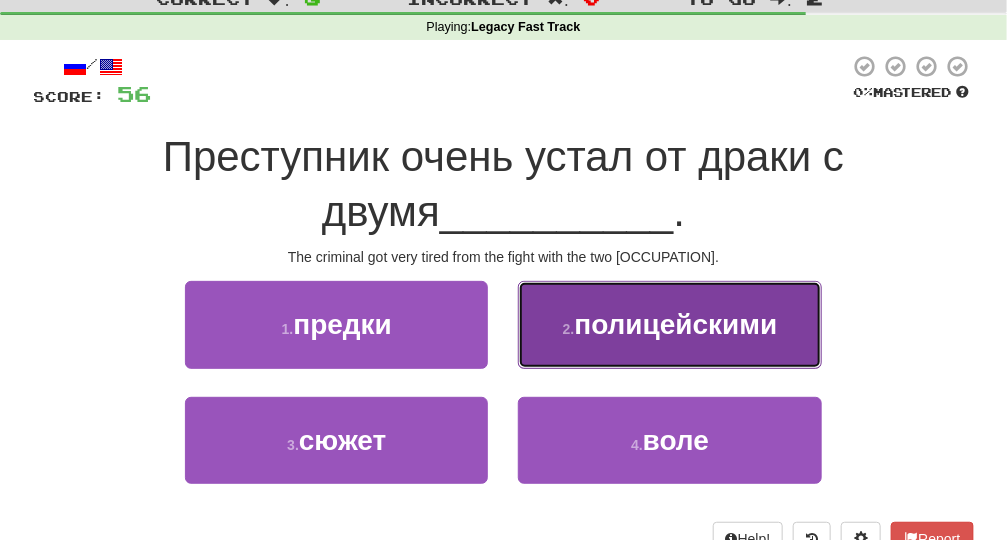 click on "2 .  полицейскими" at bounding box center [669, 324] 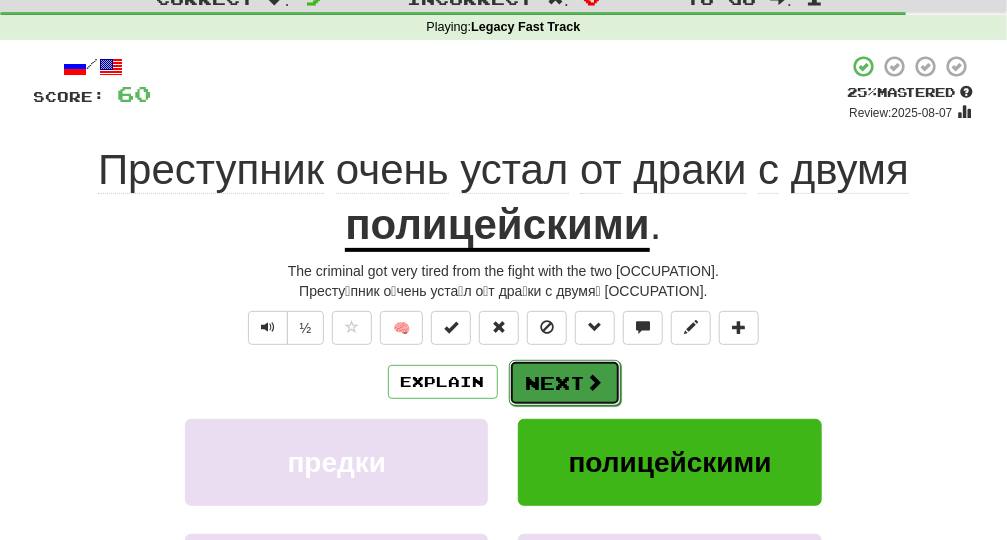click at bounding box center [595, 382] 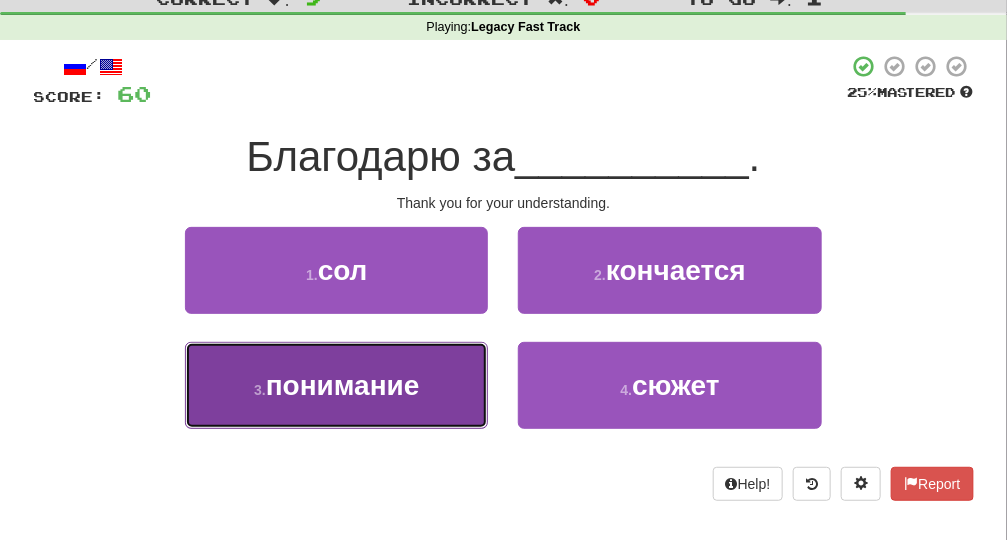 click on "понимание" at bounding box center [343, 385] 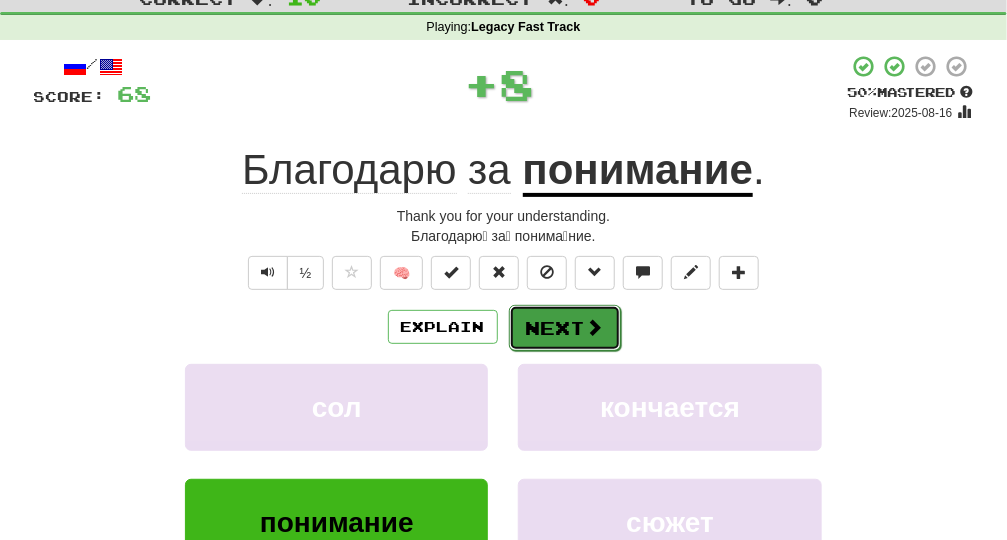 click on "Next" at bounding box center [565, 328] 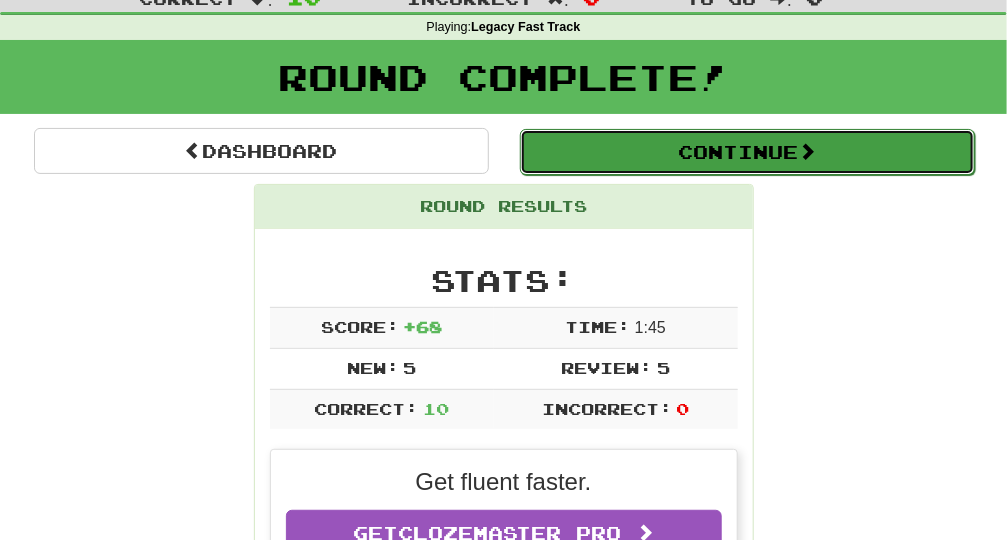 click on "Continue" at bounding box center [747, 152] 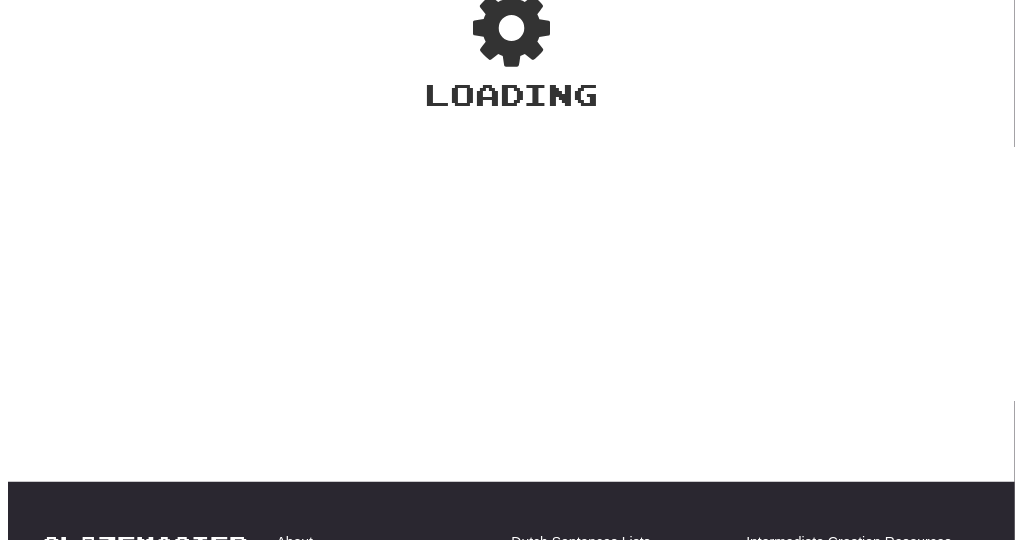 scroll, scrollTop: 68, scrollLeft: 0, axis: vertical 